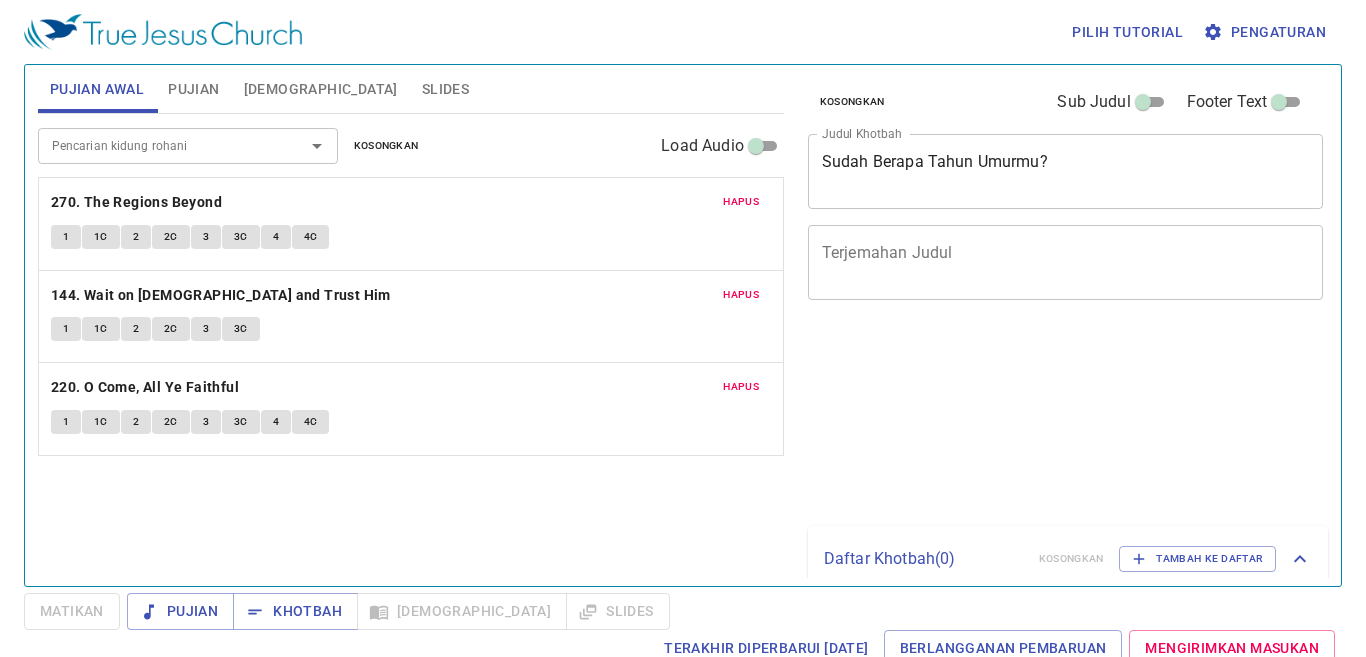 scroll, scrollTop: 0, scrollLeft: 0, axis: both 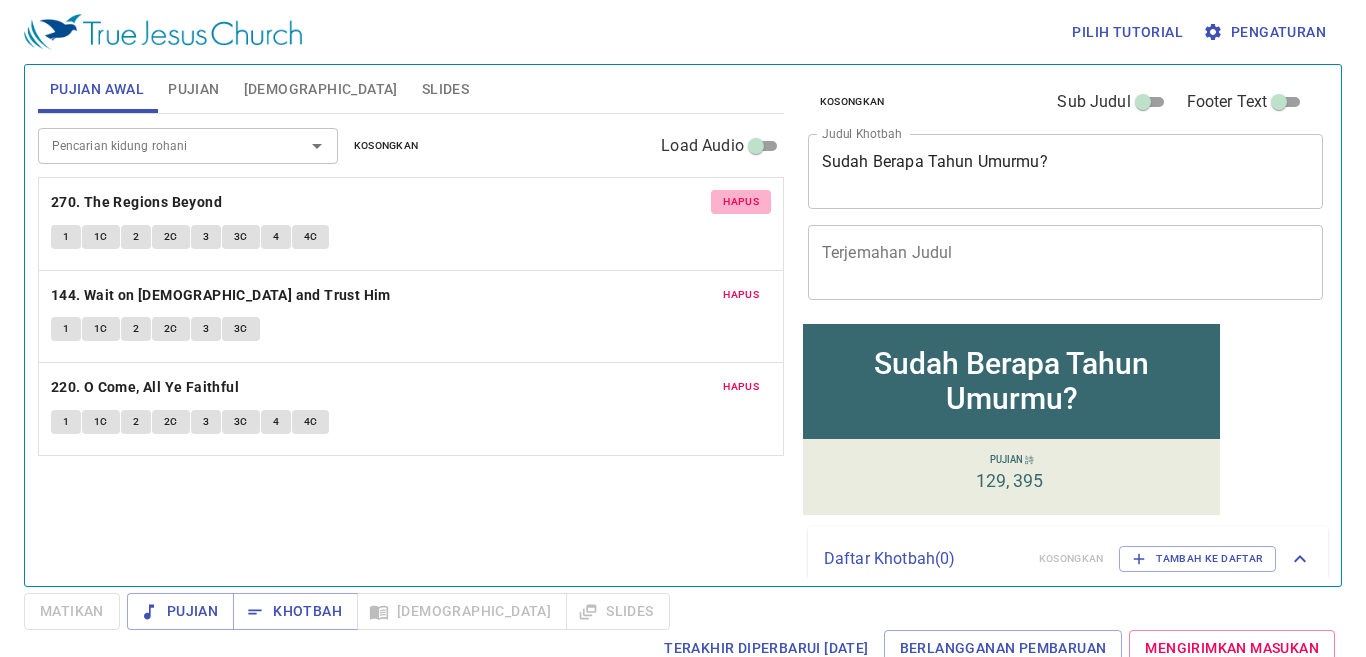 click on "Hapus" at bounding box center (741, 202) 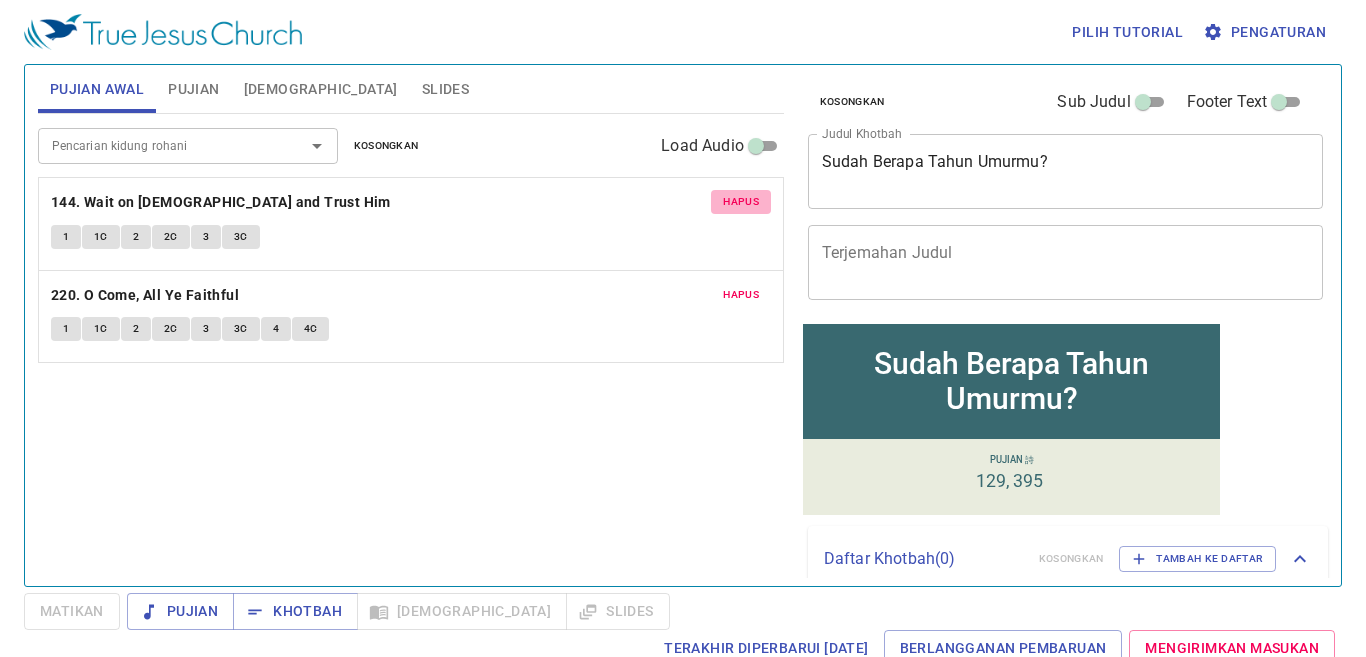 click on "Hapus" at bounding box center [741, 202] 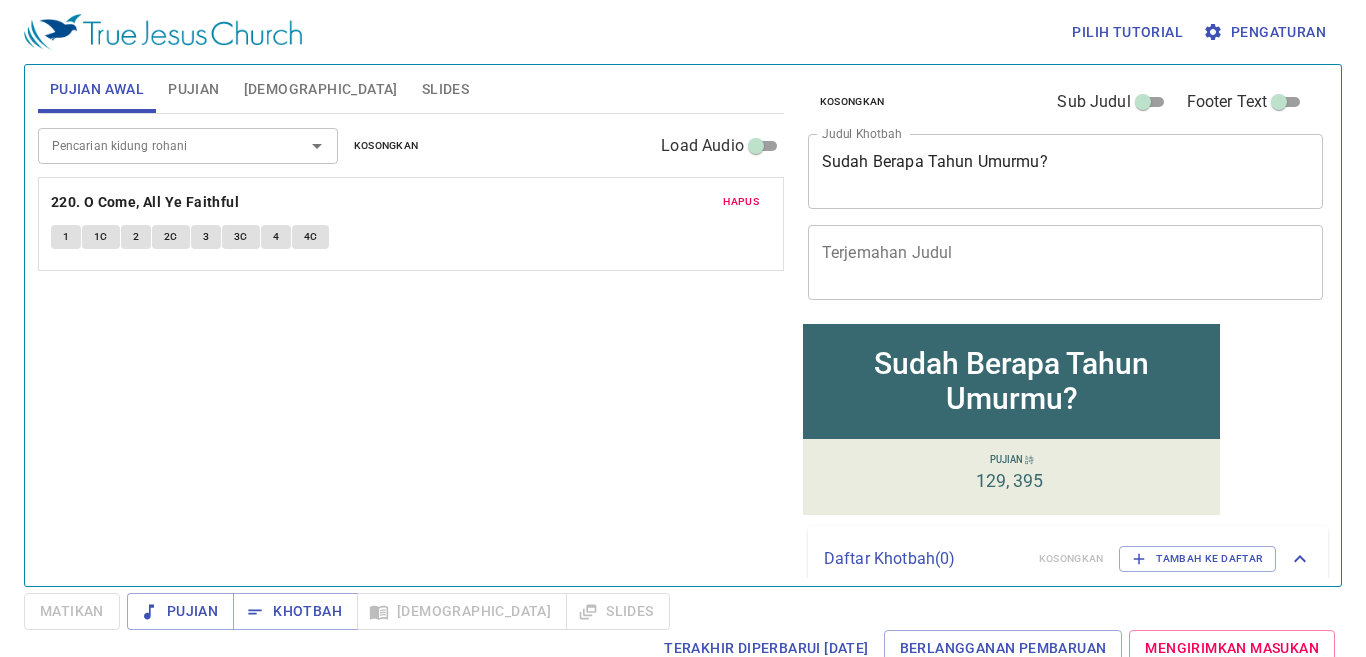 click on "Hapus" at bounding box center [741, 202] 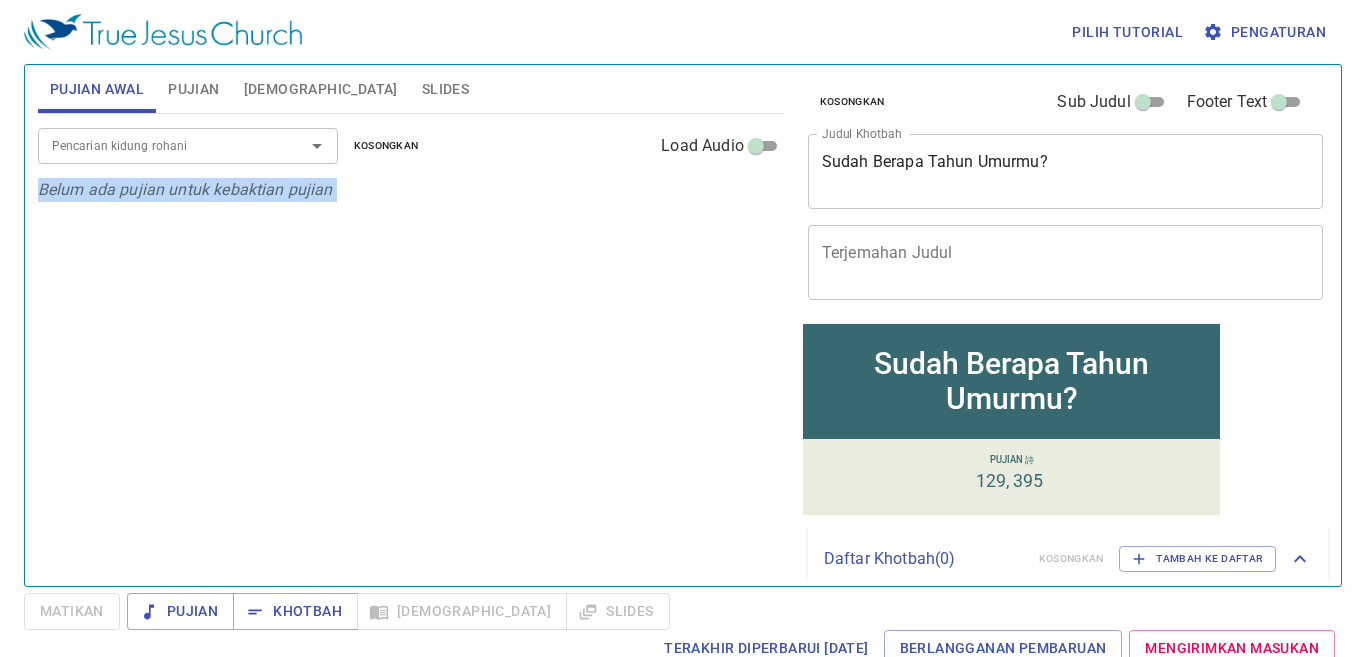 click on "Belum ada pujian untuk kebaktian pujian" at bounding box center [411, 190] 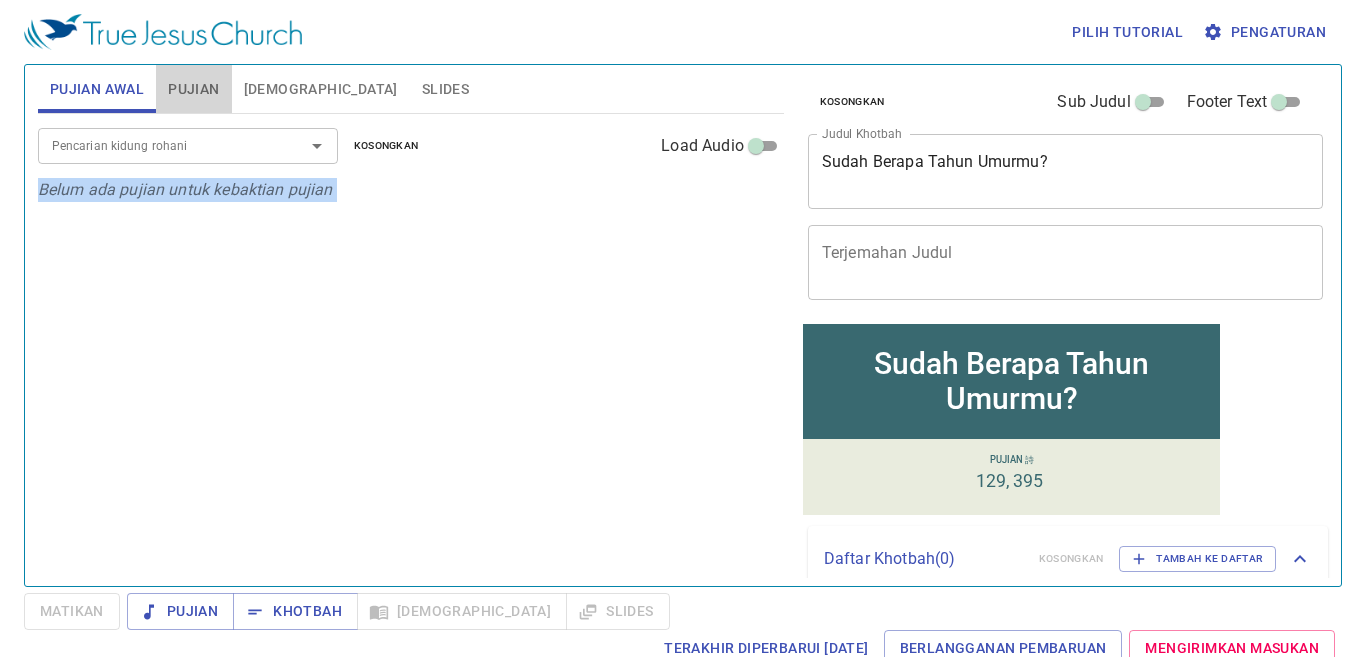 click on "Pujian" at bounding box center (193, 89) 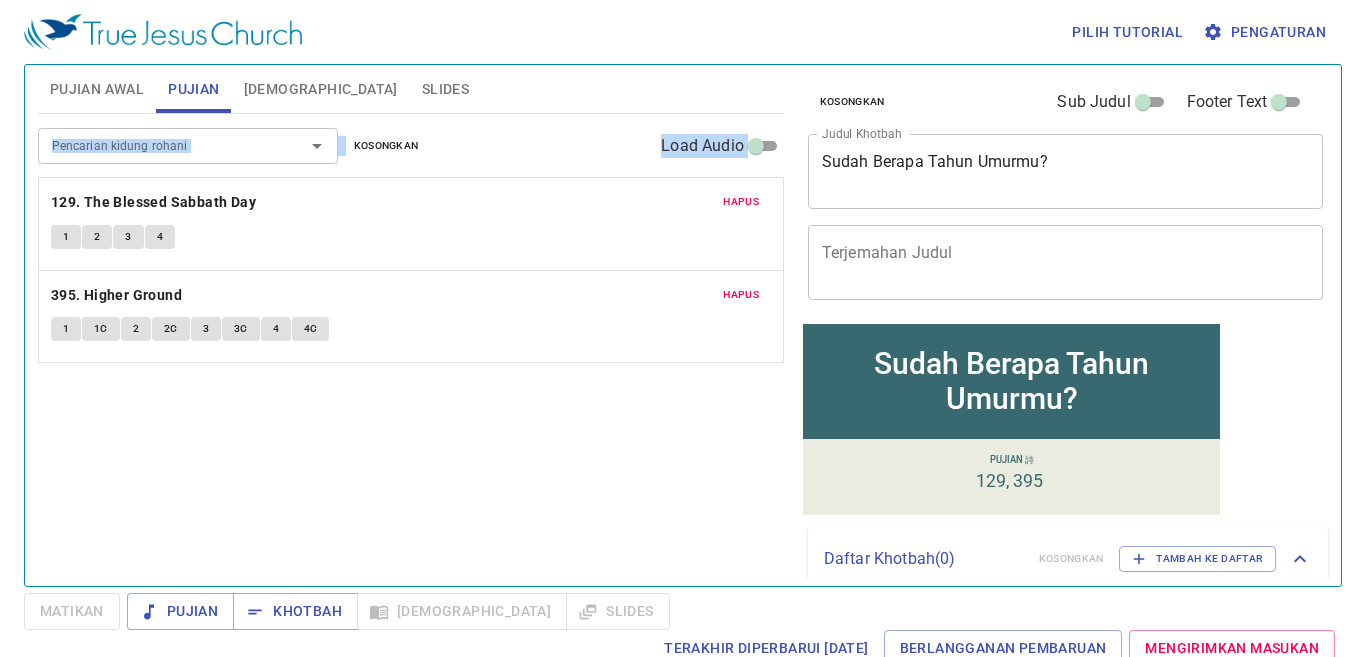 click on "Hapus" at bounding box center (741, 202) 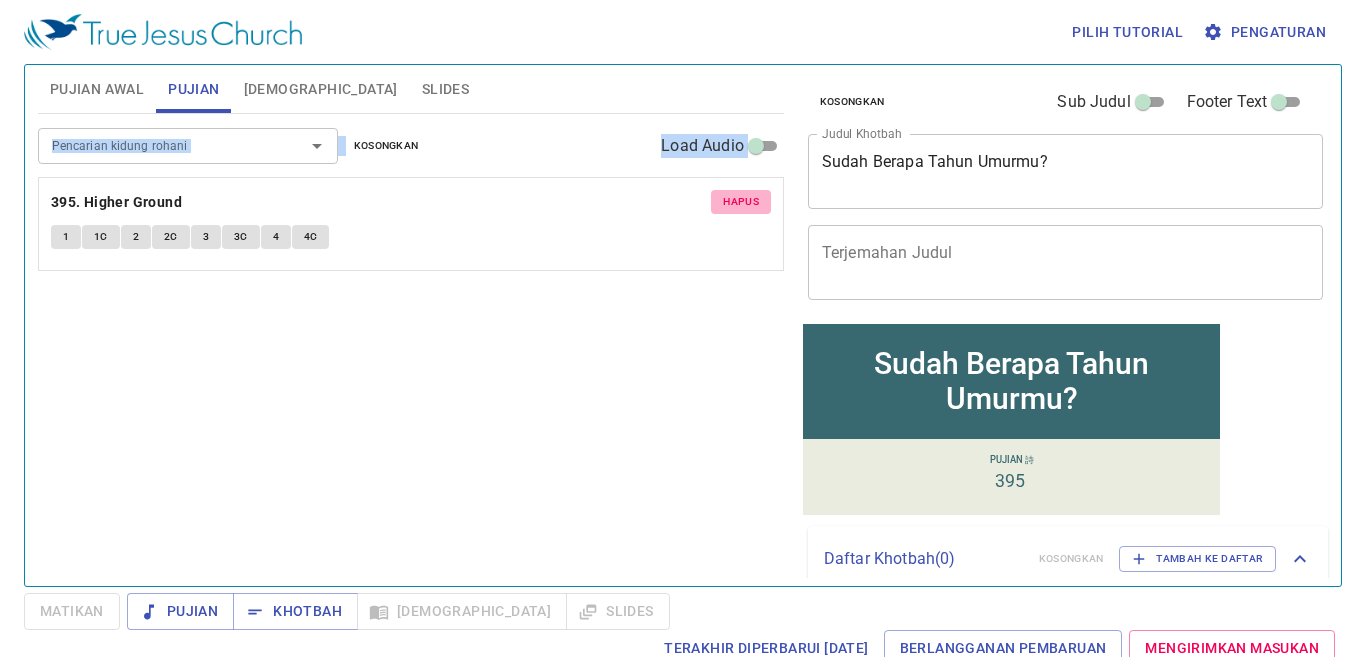 click on "Hapus" at bounding box center [741, 202] 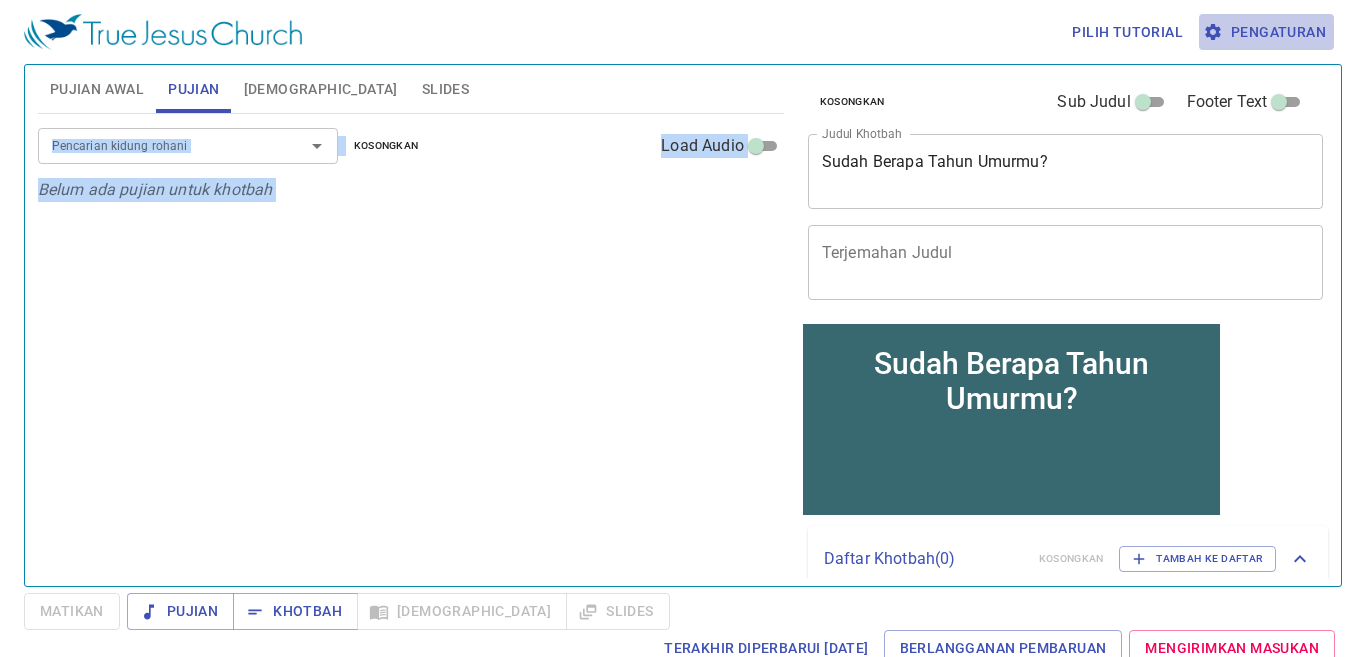 click on "Pengaturan" at bounding box center [1266, 32] 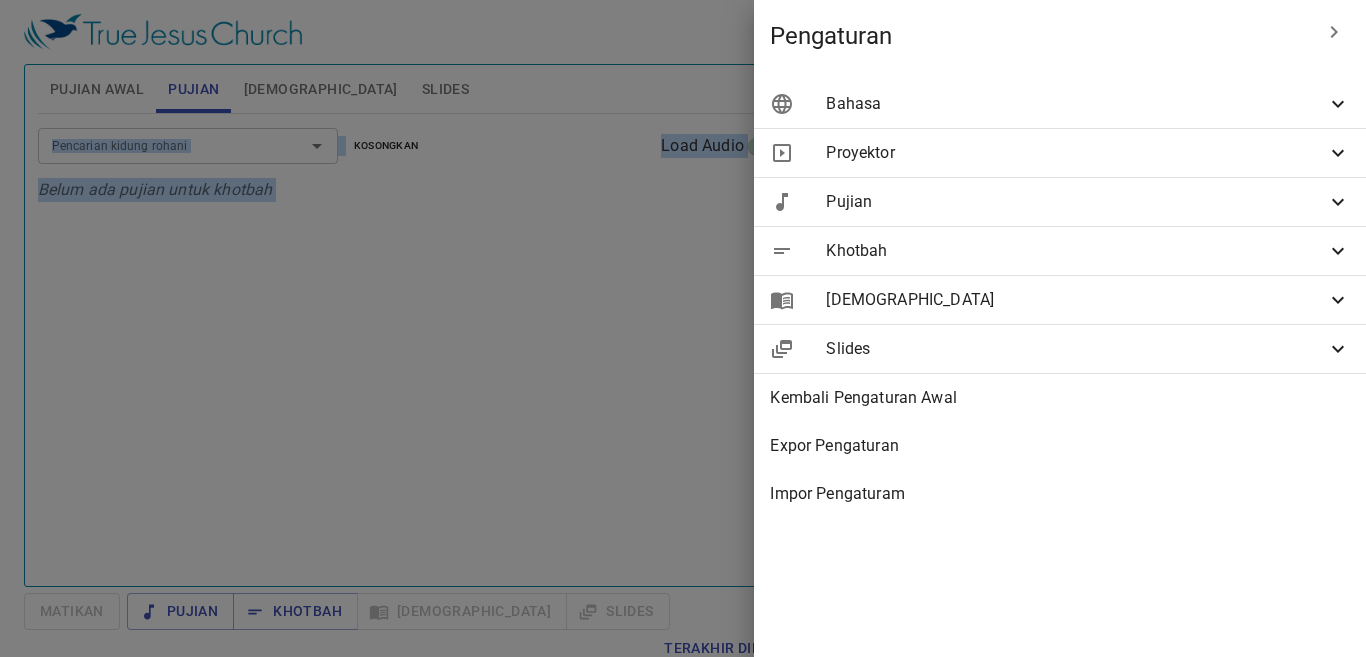 click on "Bahasa" at bounding box center [1076, 104] 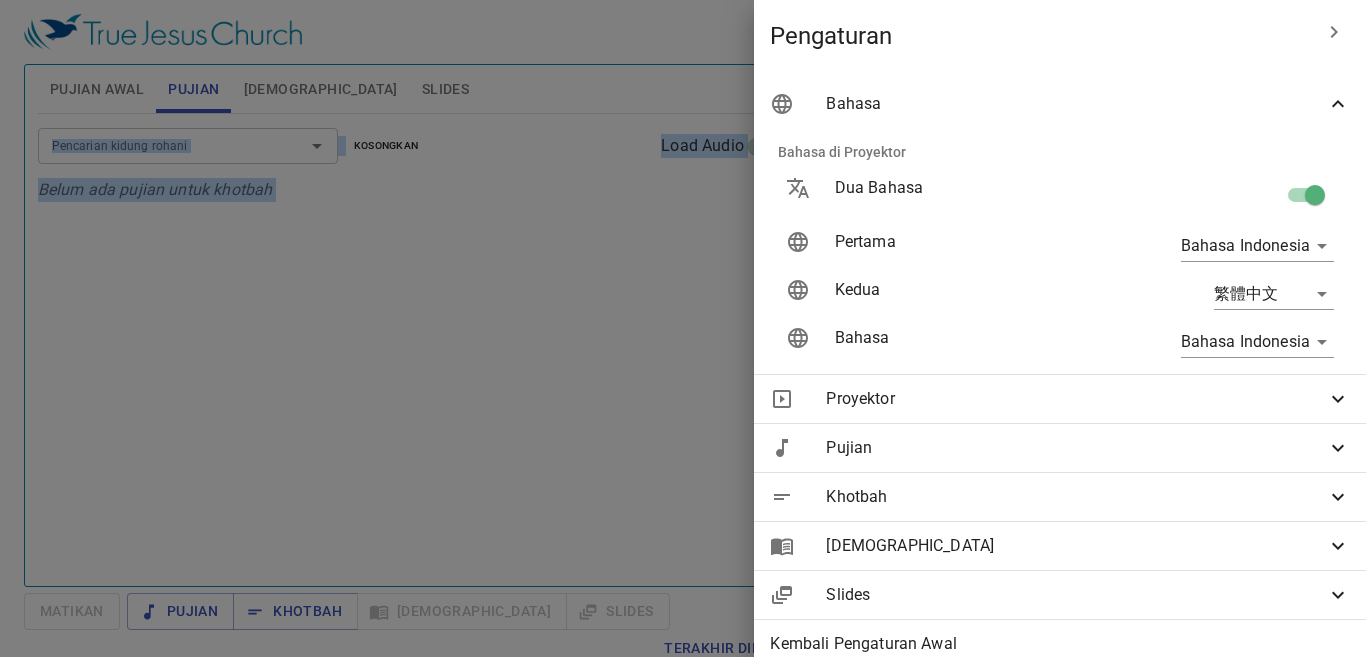 click at bounding box center [1315, 199] 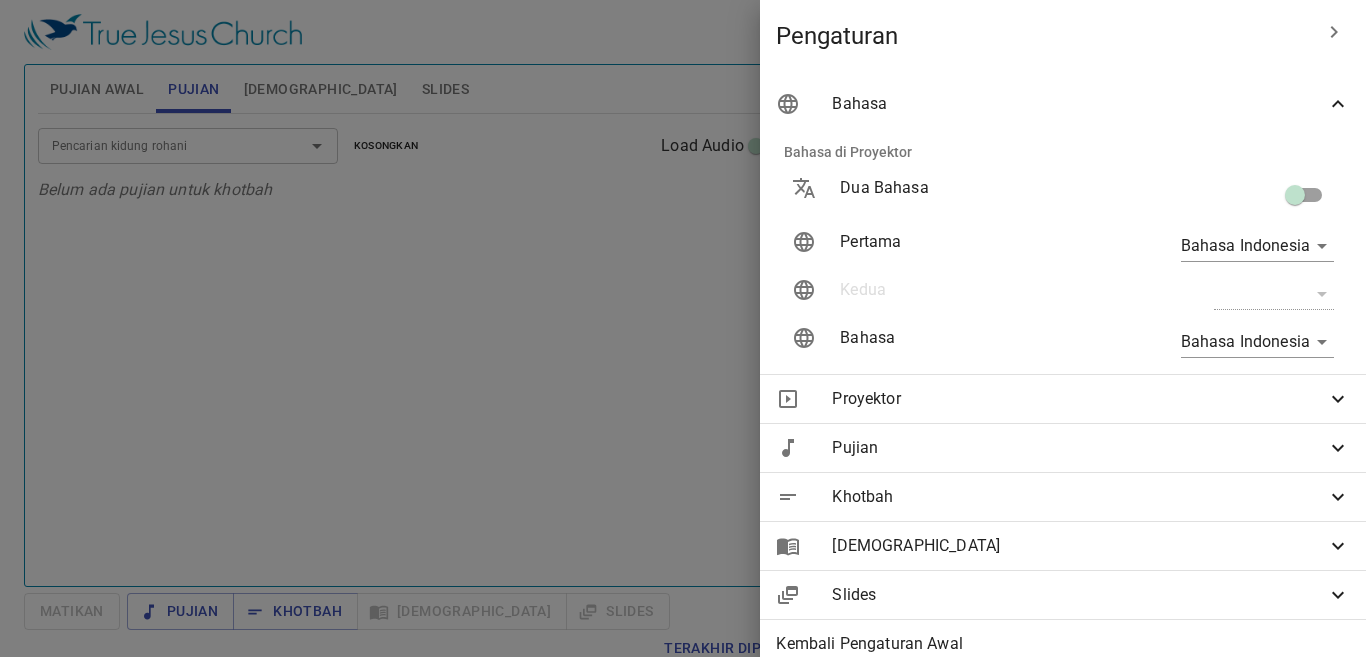 click at bounding box center (683, 328) 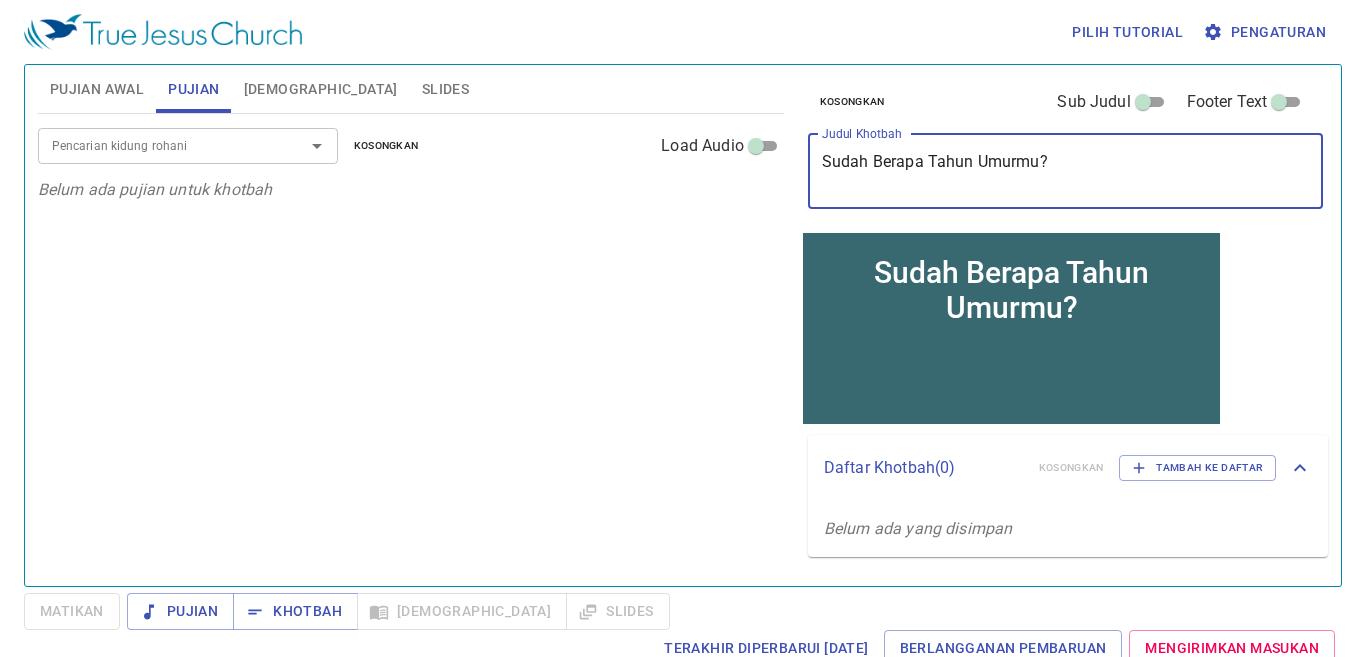 click on "Sudah Berapa Tahun Umurmu?" at bounding box center [1066, 171] 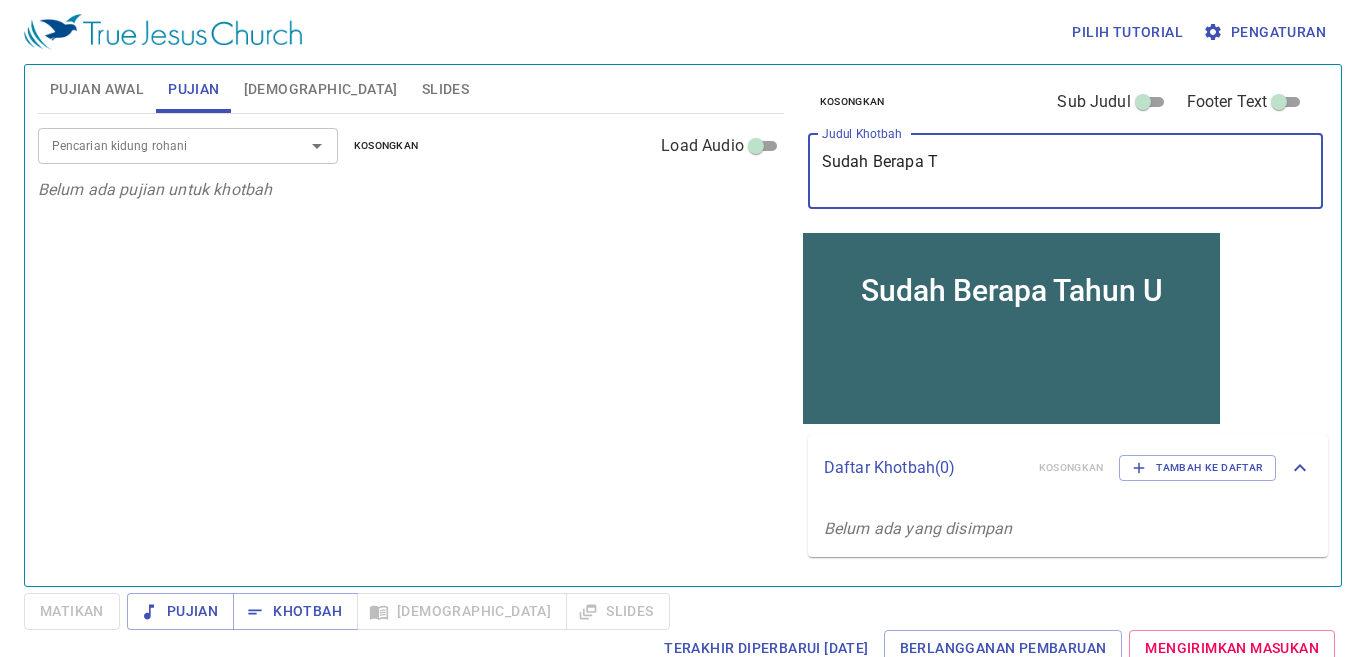 type on "Sudah Berapa" 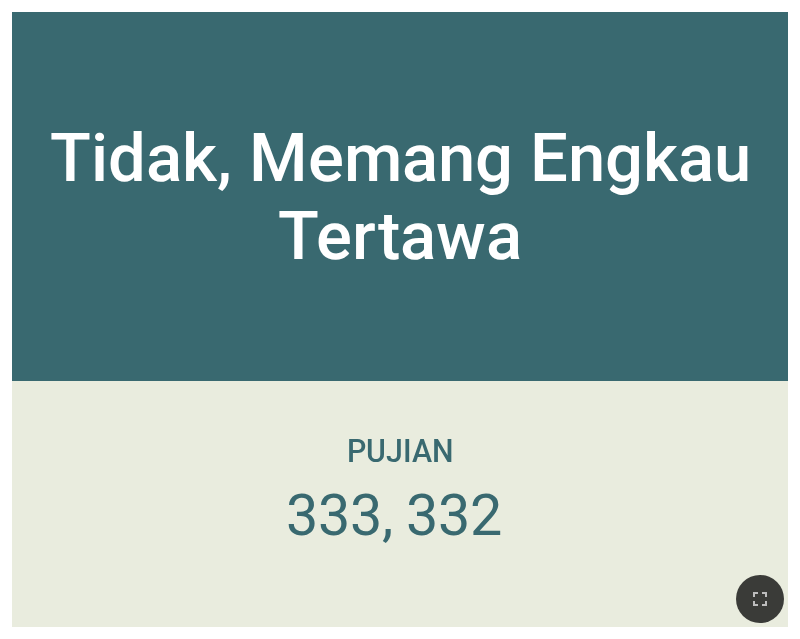 scroll, scrollTop: 0, scrollLeft: 0, axis: both 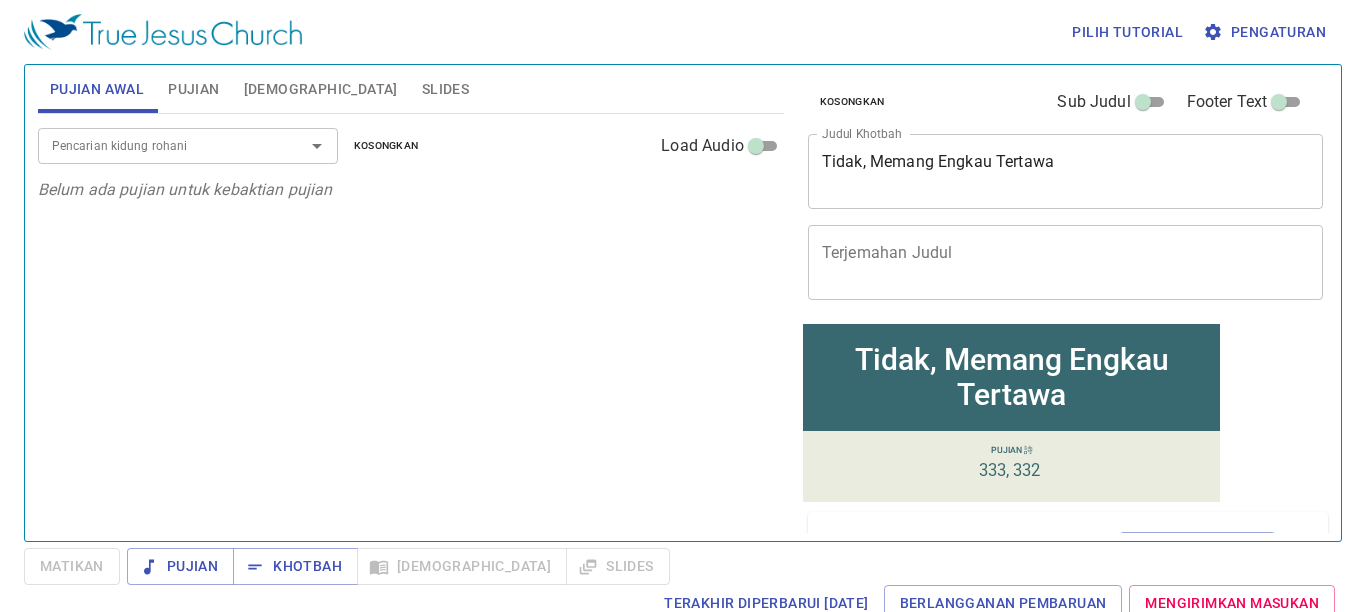 click on "Pujian" at bounding box center [193, 89] 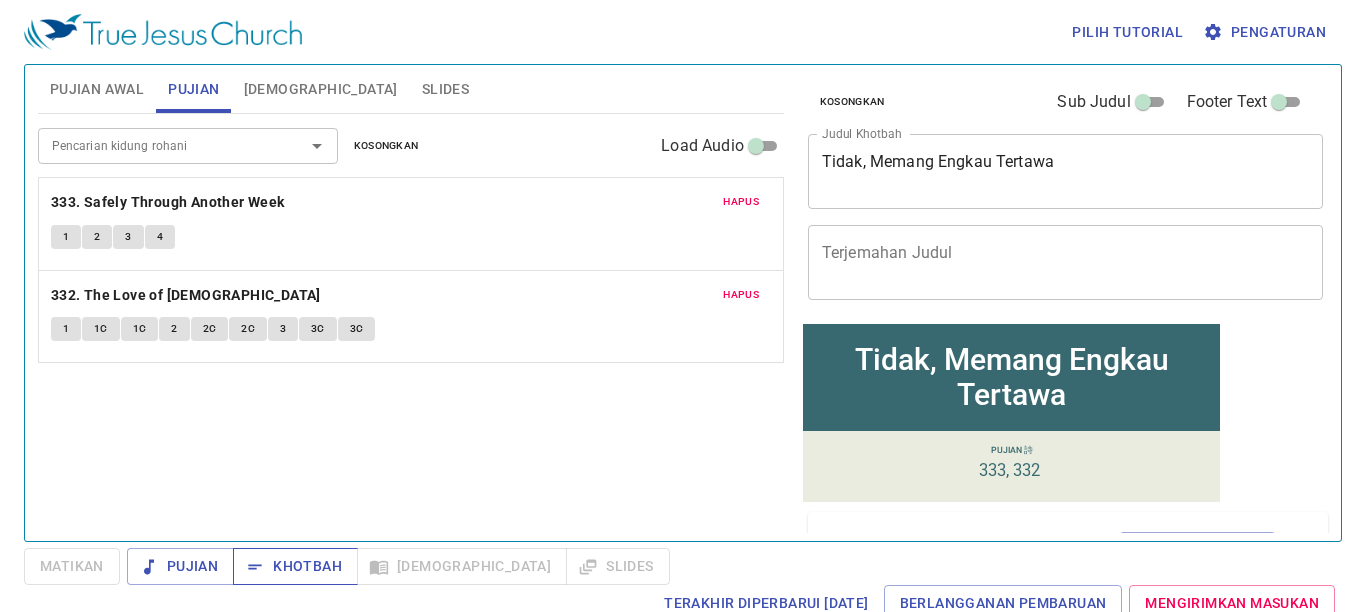 click on "Khotbah" at bounding box center [295, 566] 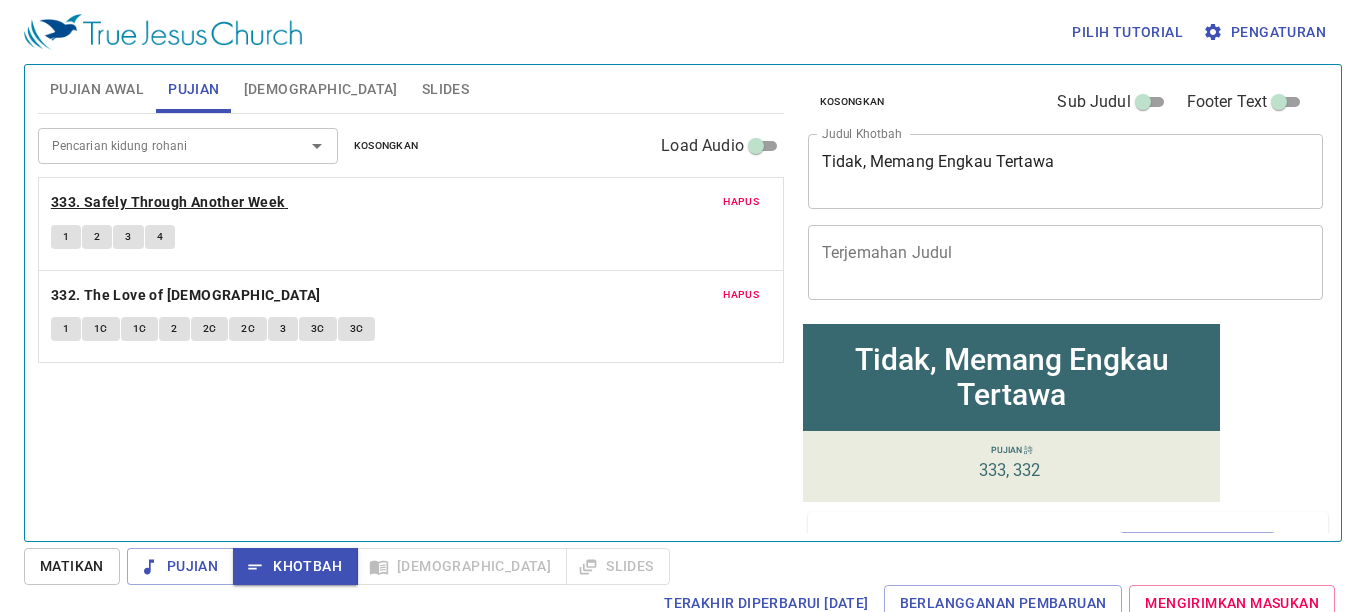click on "333. Safely Through Another Week" at bounding box center (168, 202) 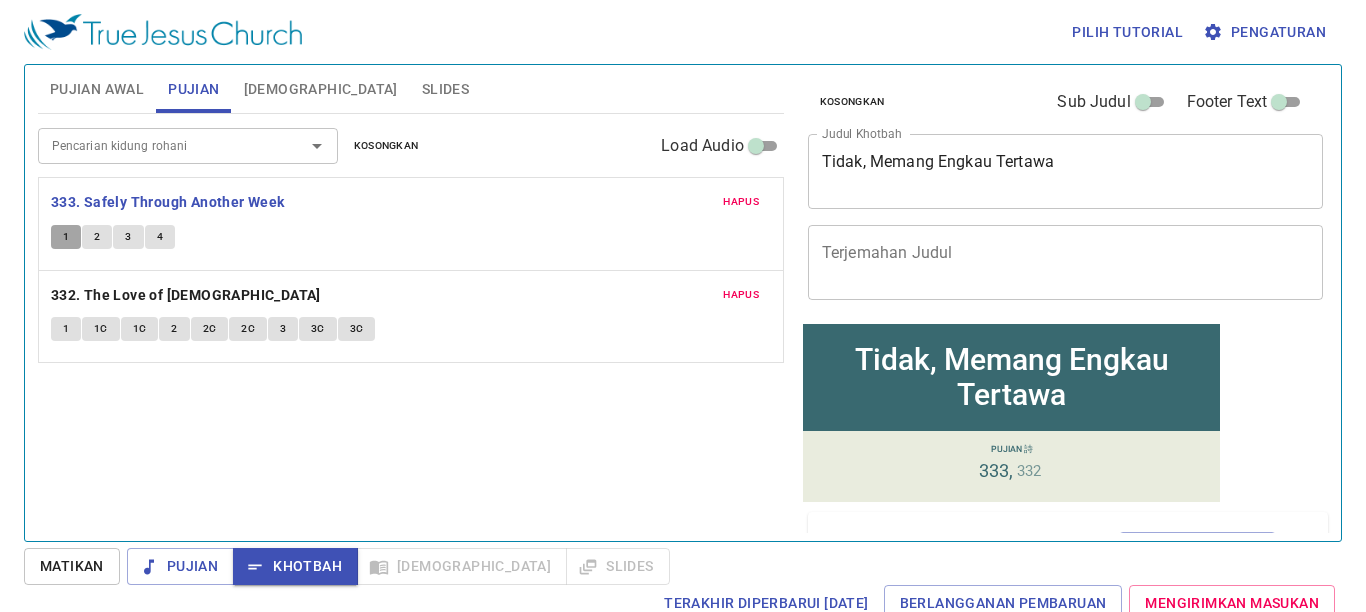click on "1" at bounding box center [66, 237] 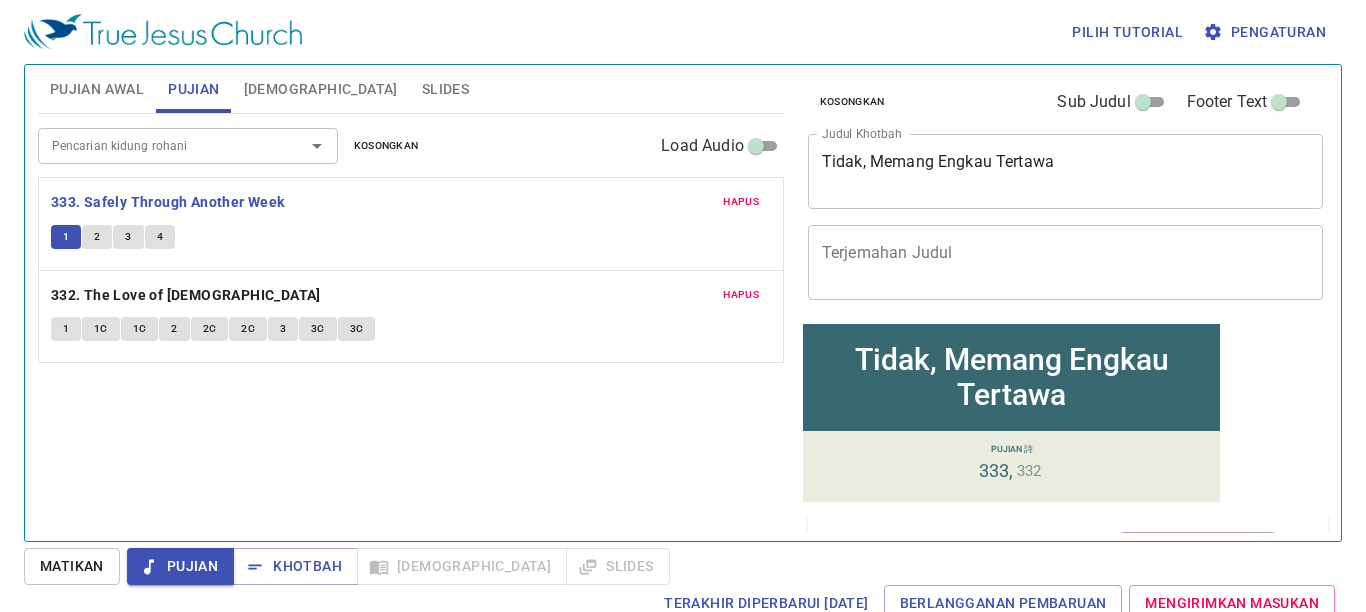 click on "1" at bounding box center (66, 237) 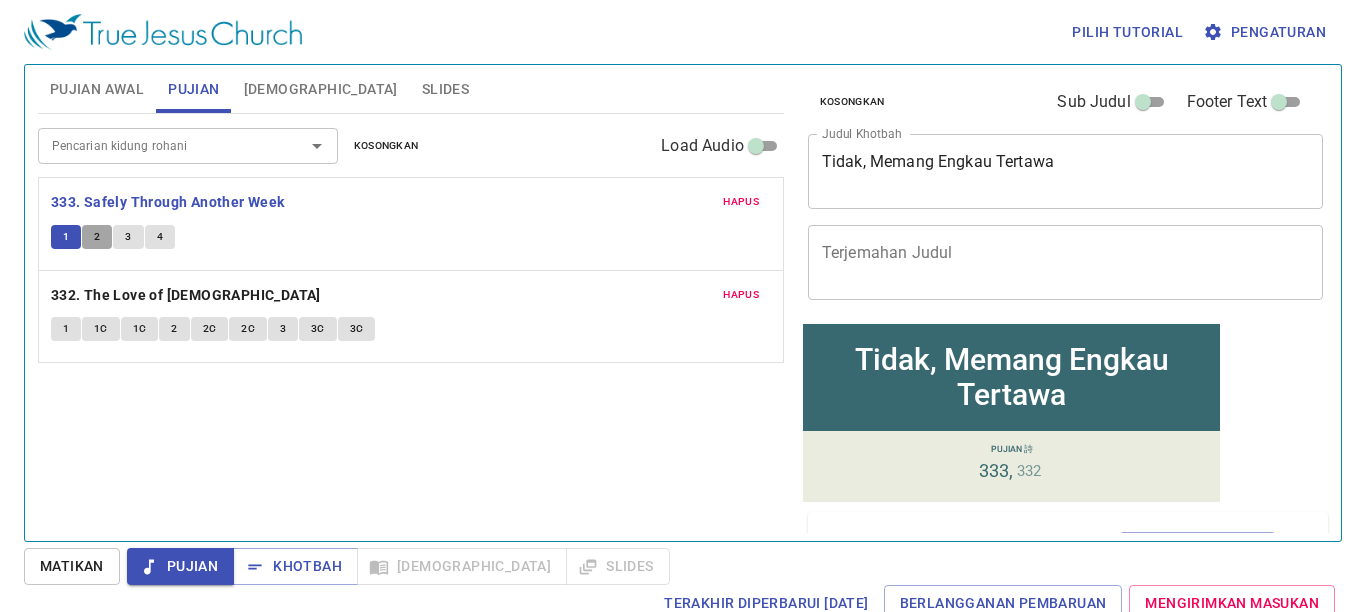 click on "2" at bounding box center (97, 237) 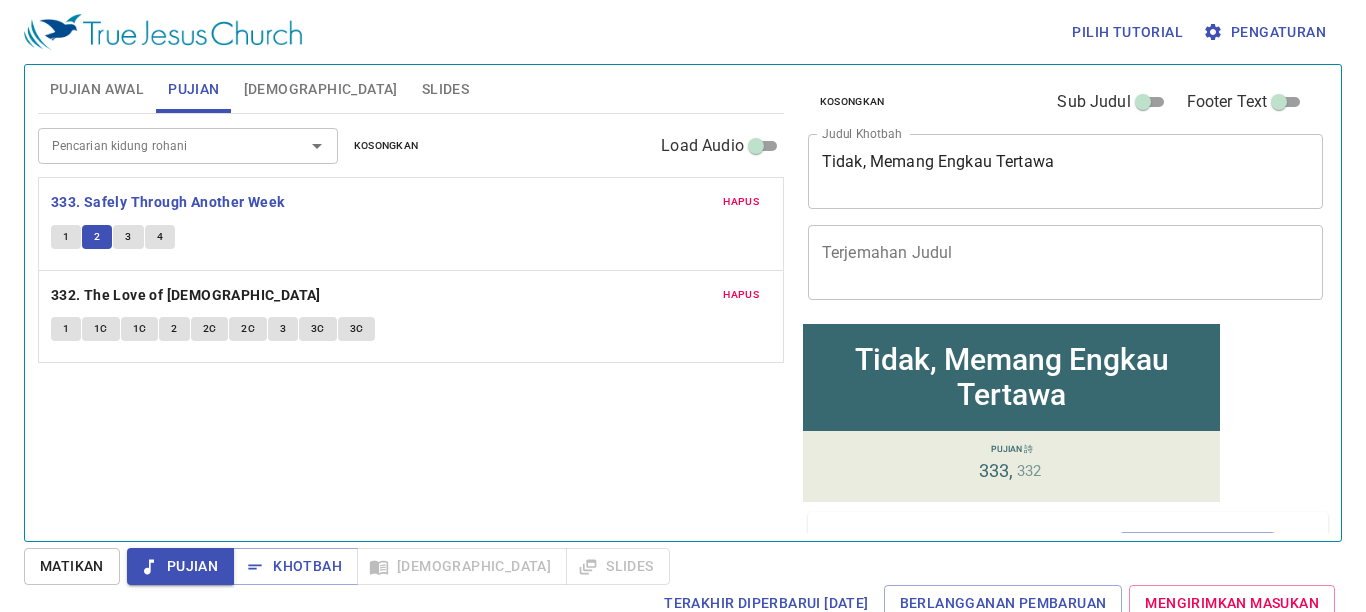 click on "Pengaturan" at bounding box center (1266, 32) 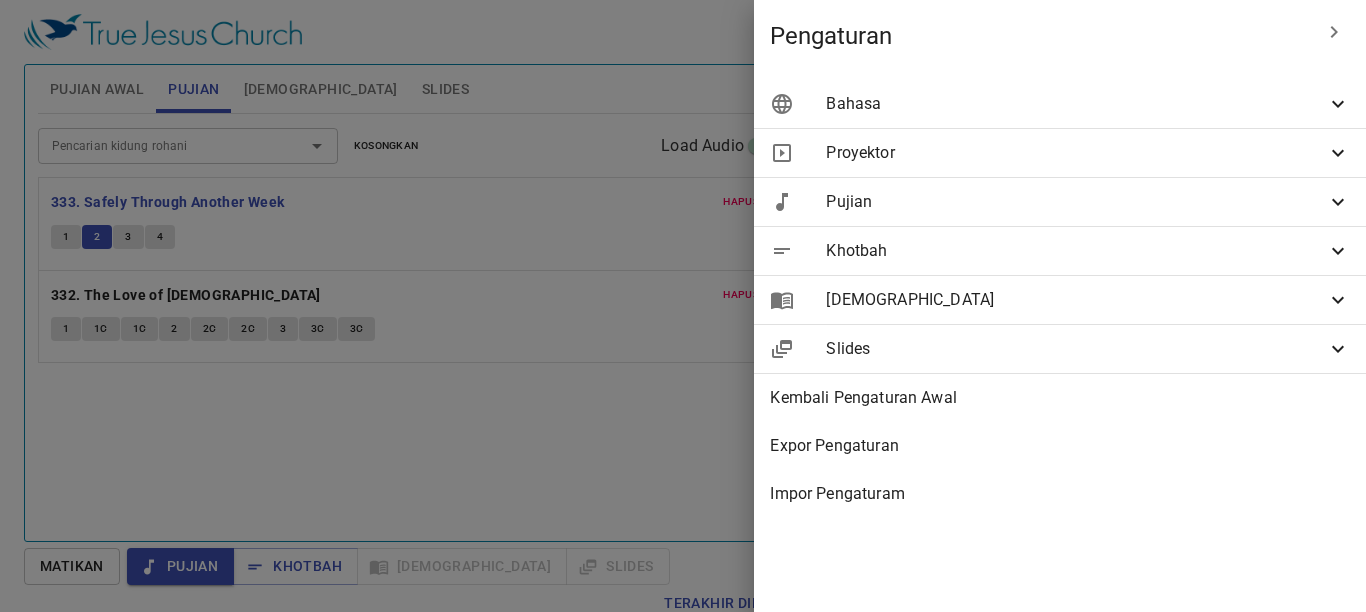 click on "Bahasa" at bounding box center [1060, 104] 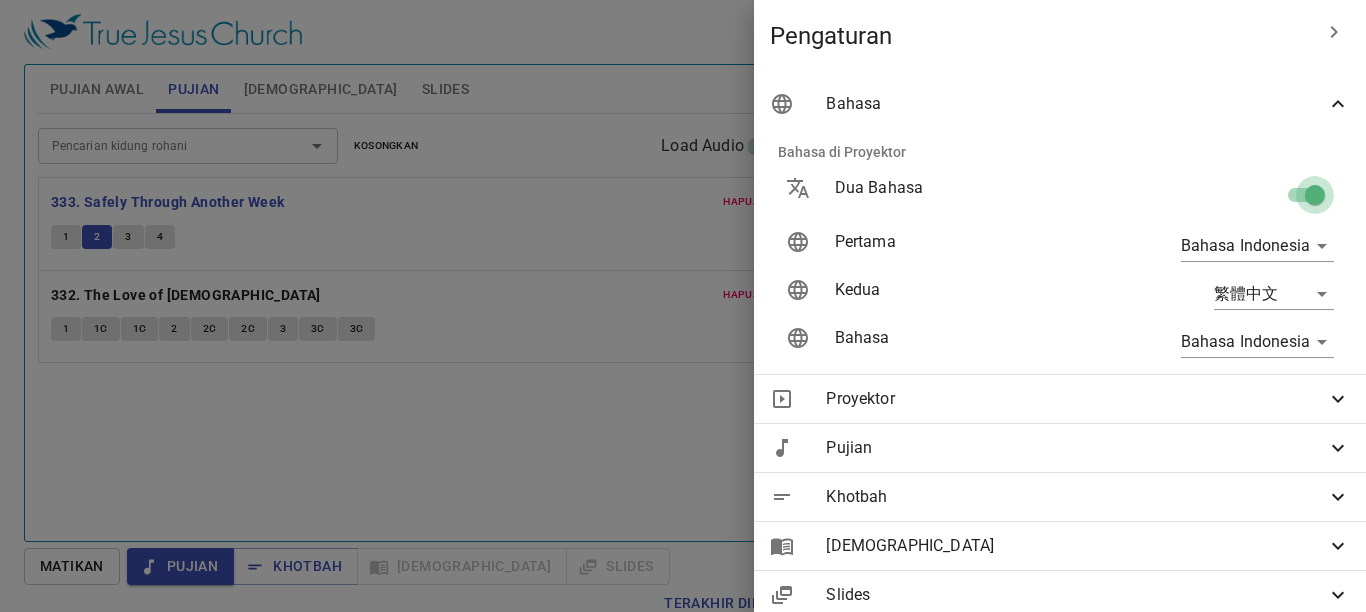 click at bounding box center (1315, 199) 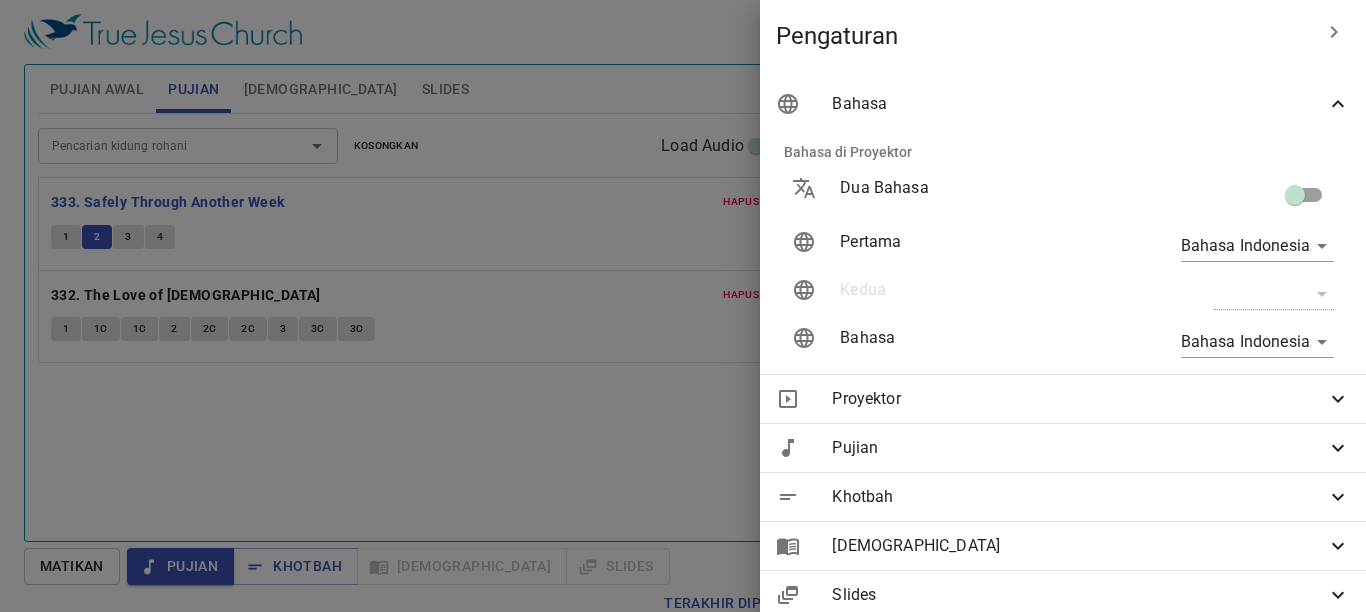 drag, startPoint x: 367, startPoint y: 181, endPoint x: 409, endPoint y: 165, distance: 44.94441 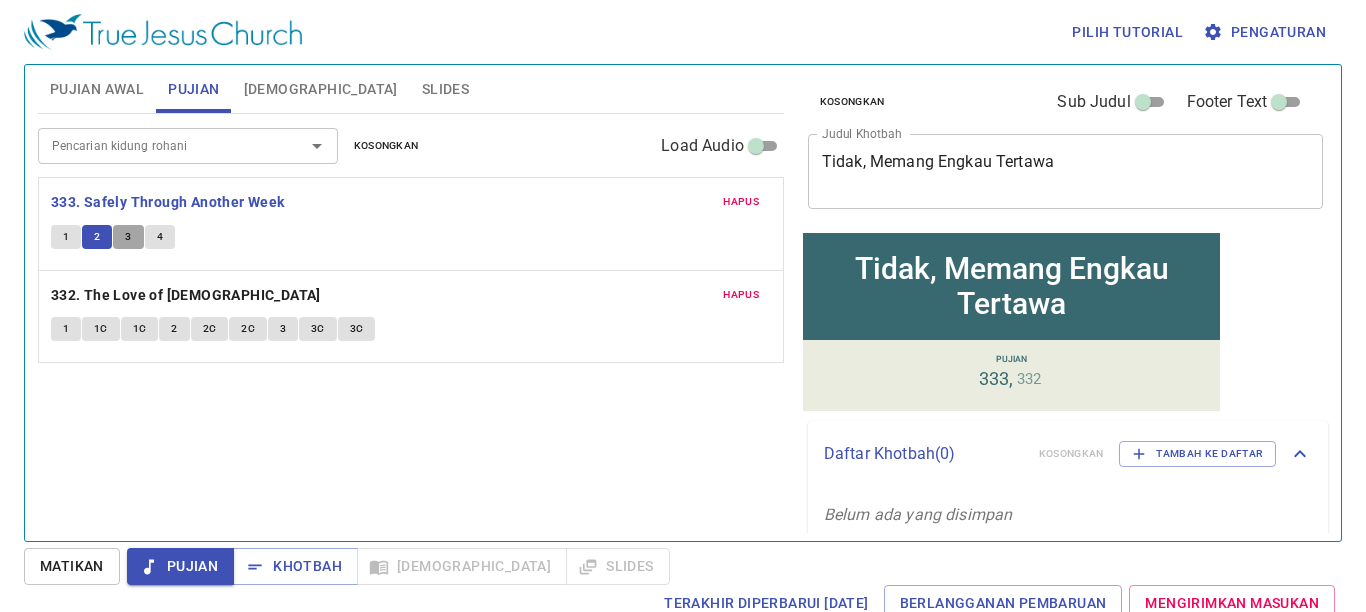 click on "3" at bounding box center [128, 237] 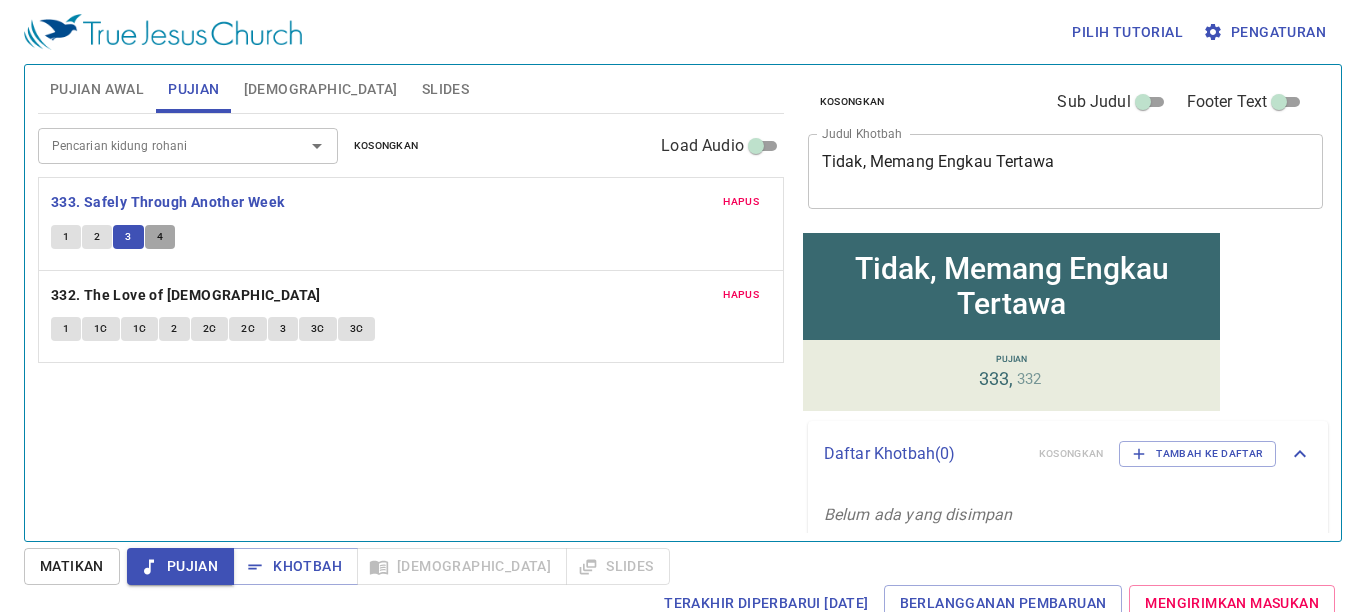 click on "4" at bounding box center (160, 237) 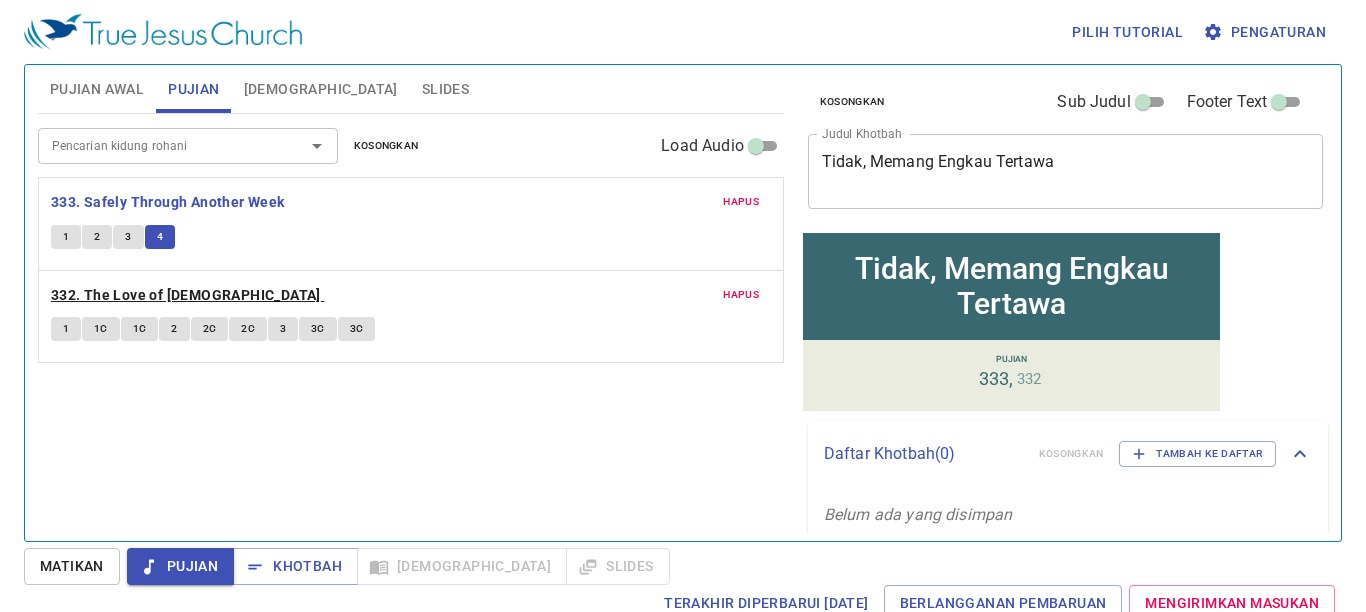 click on "332. The Love of [DEMOGRAPHIC_DATA]" at bounding box center [186, 295] 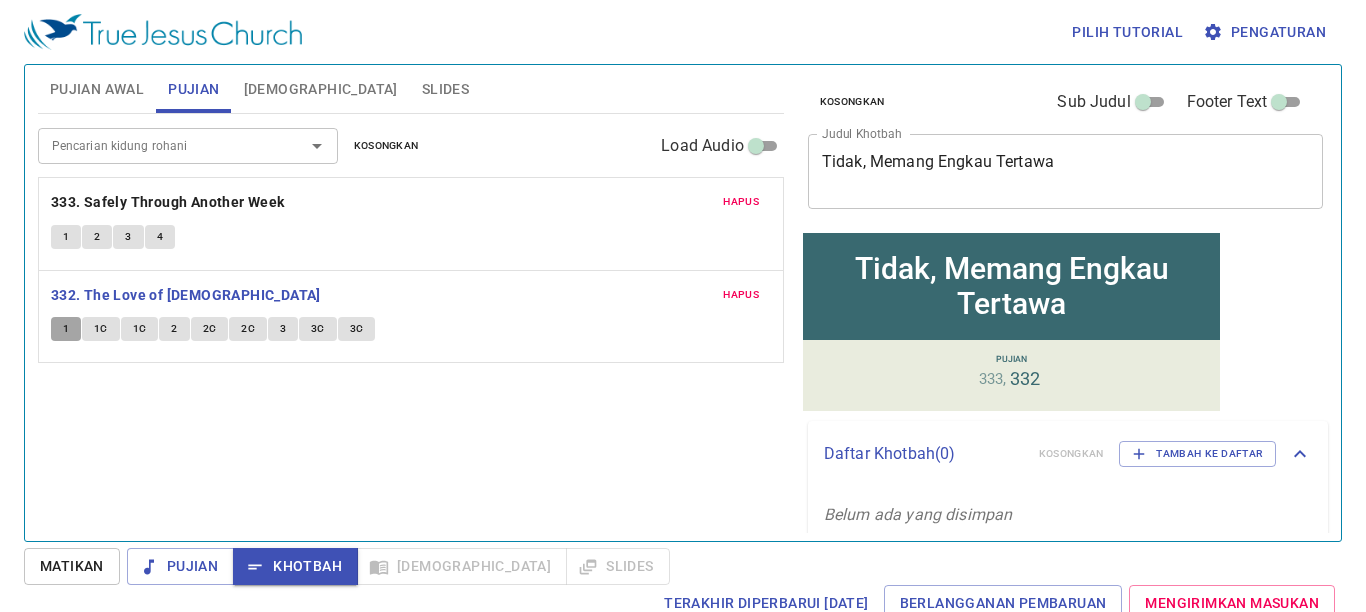 click on "1" at bounding box center (66, 329) 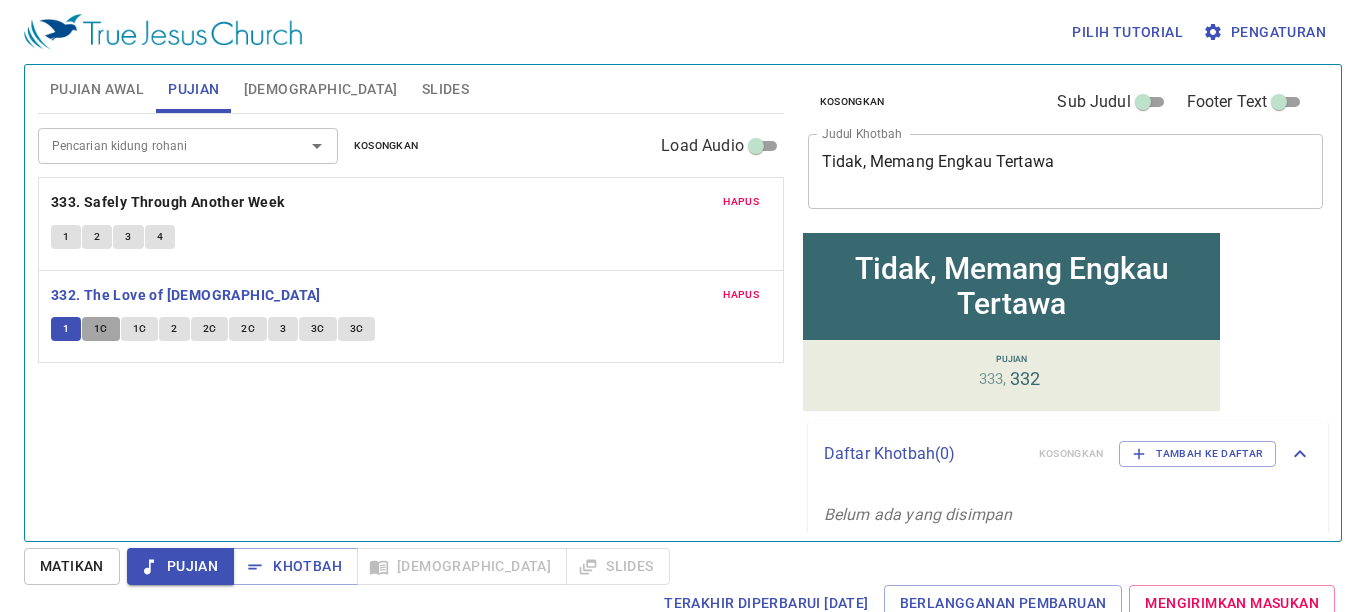 click on "1C" at bounding box center [101, 329] 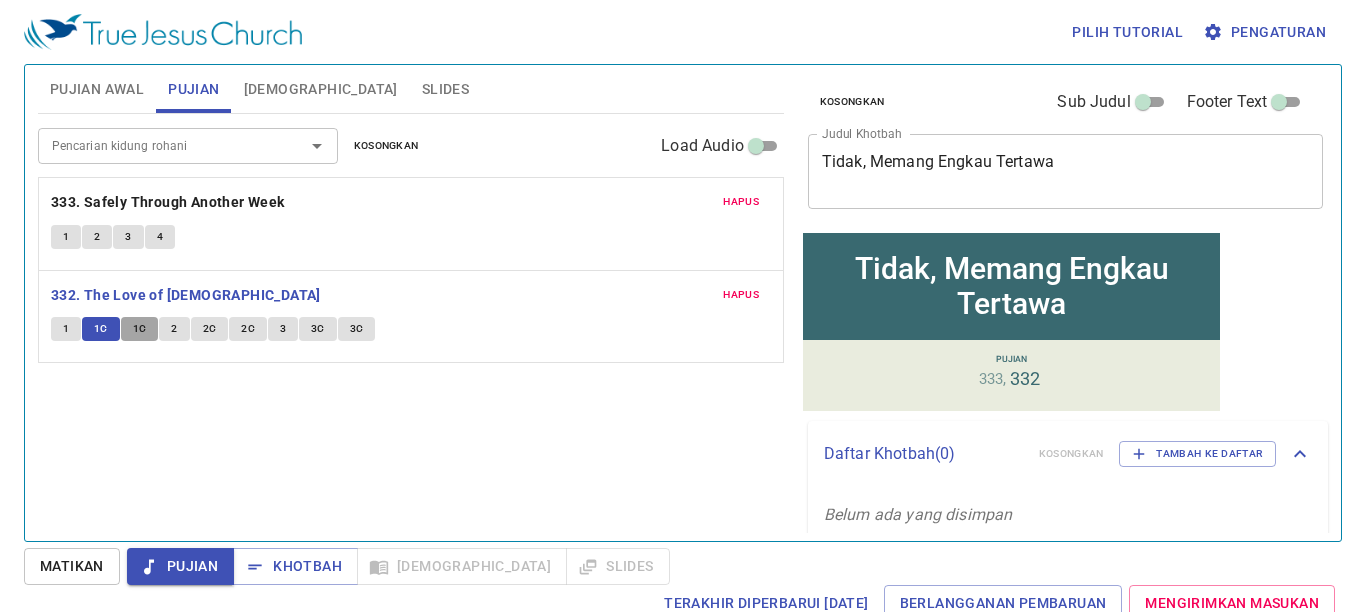 click on "1C" at bounding box center [140, 329] 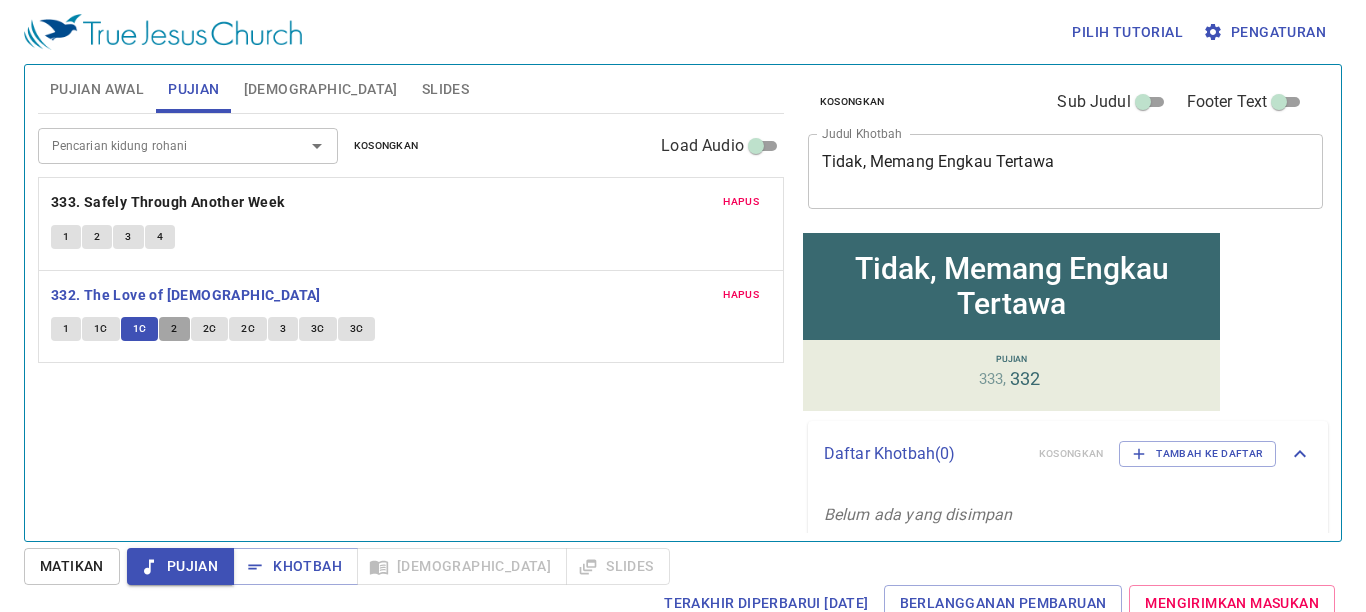 click on "2" at bounding box center (174, 329) 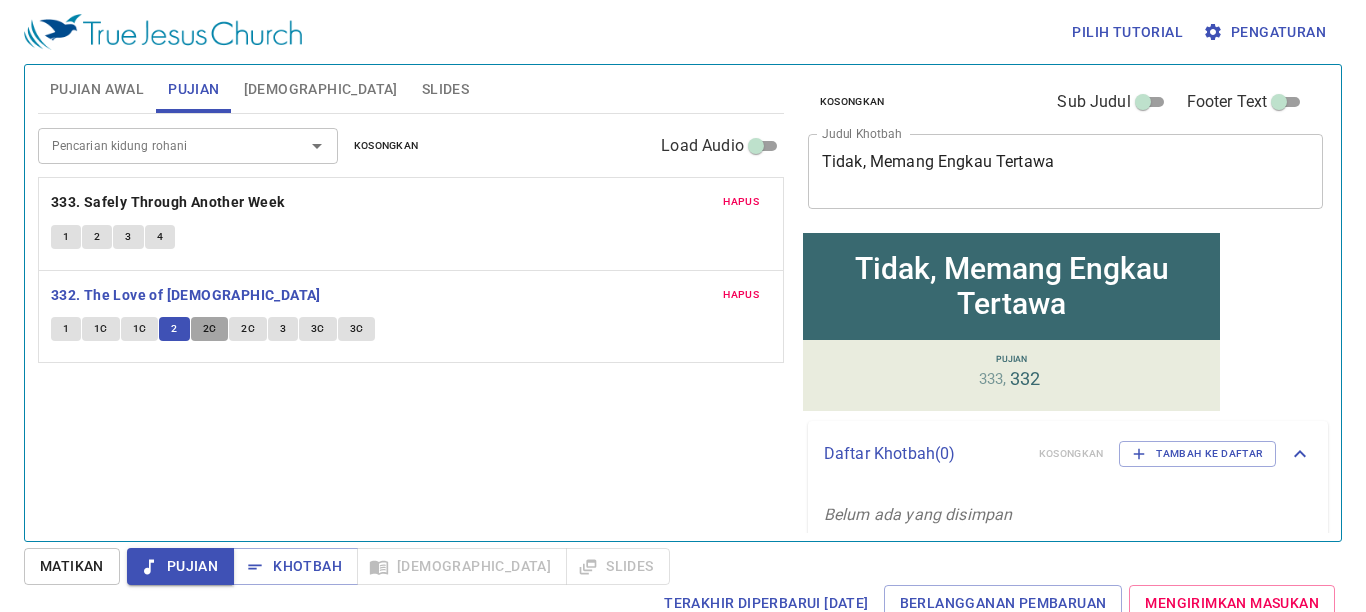 click on "2C" at bounding box center [210, 329] 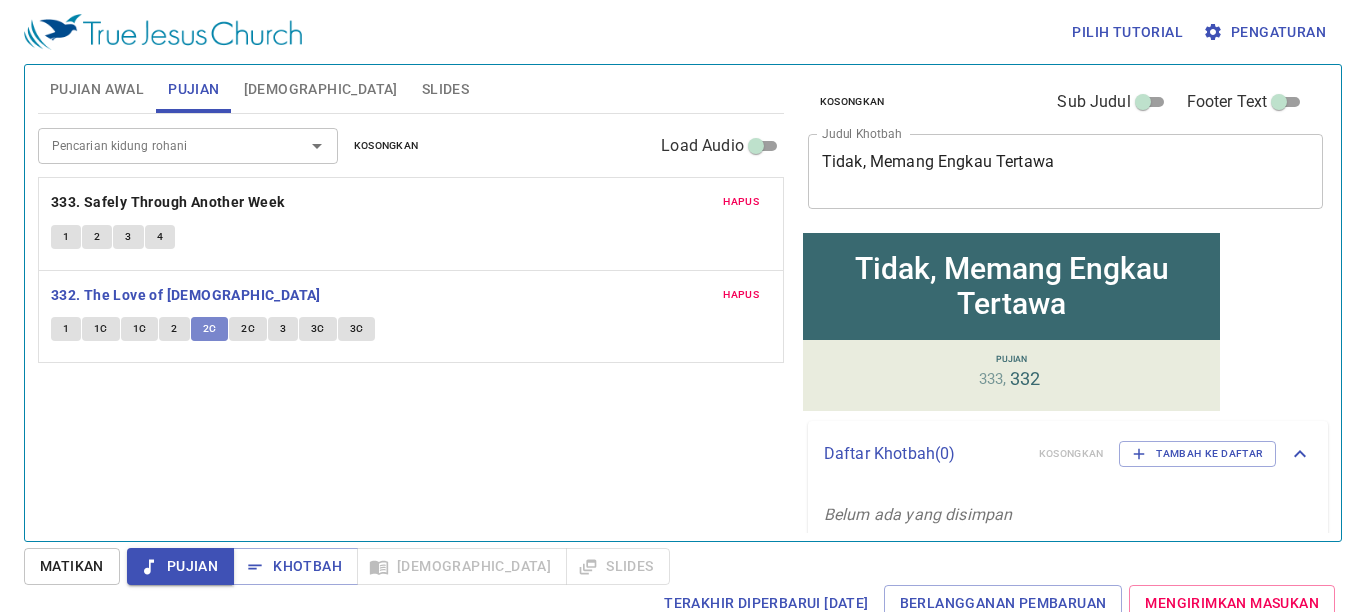 click on "2C" at bounding box center (210, 329) 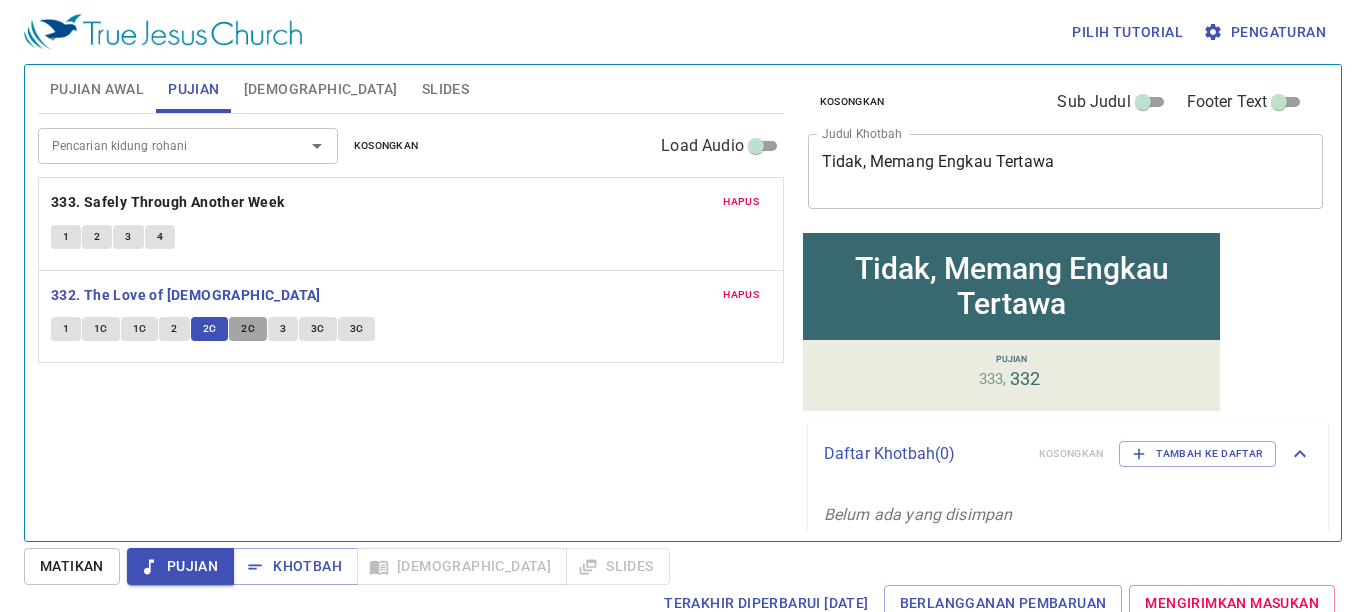 click on "2C" at bounding box center [248, 329] 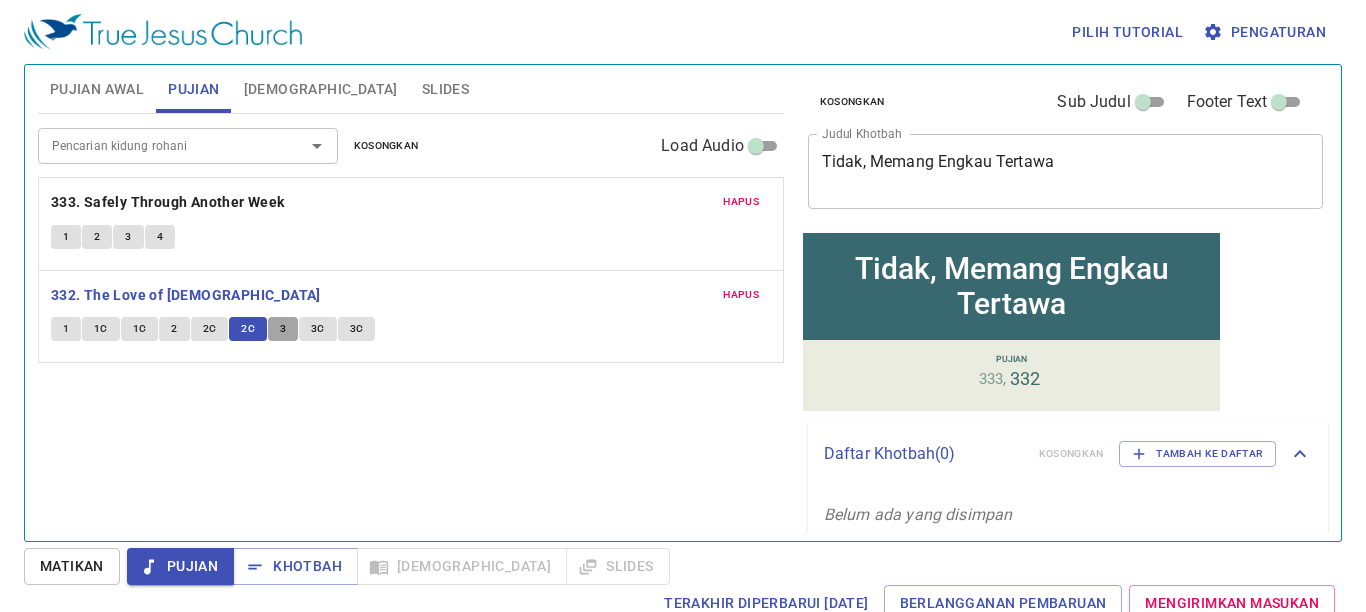 click on "3" at bounding box center (283, 329) 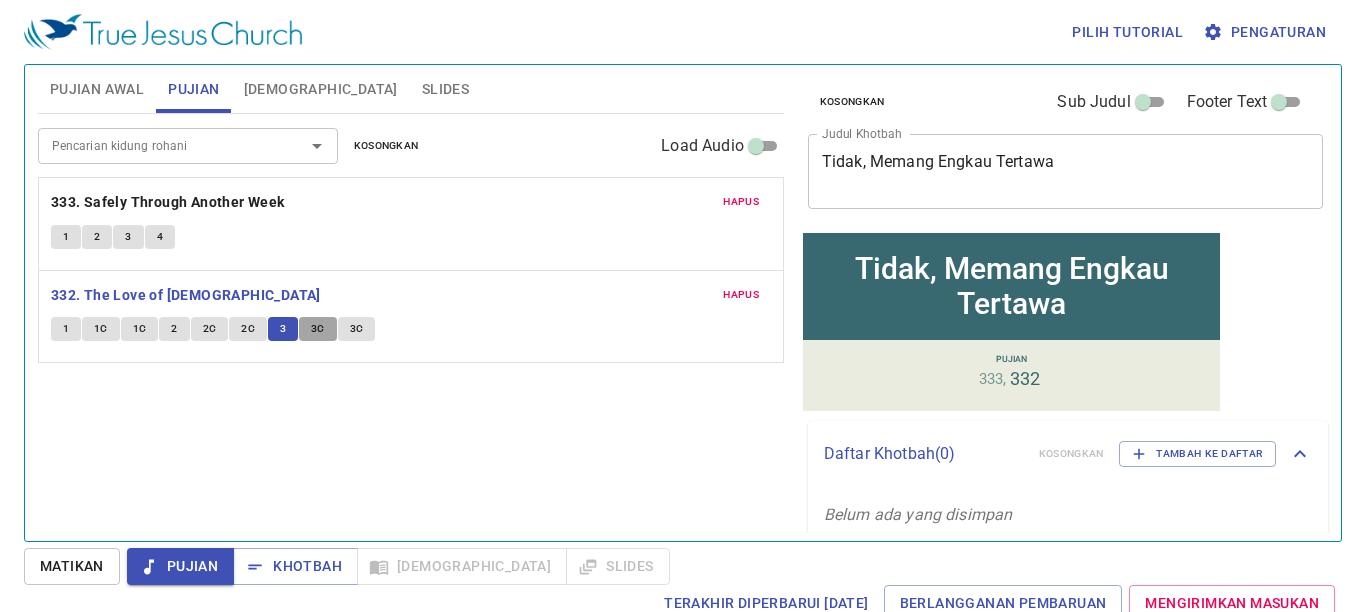 click on "3C" at bounding box center (318, 329) 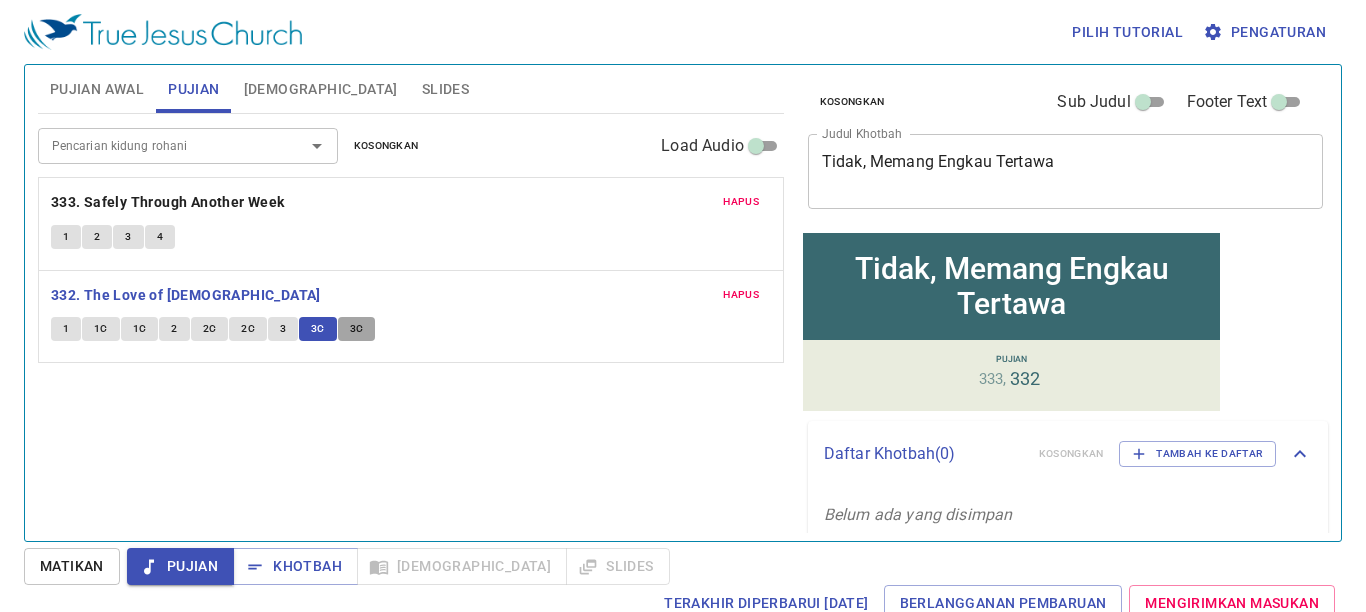 click on "3C" at bounding box center [357, 329] 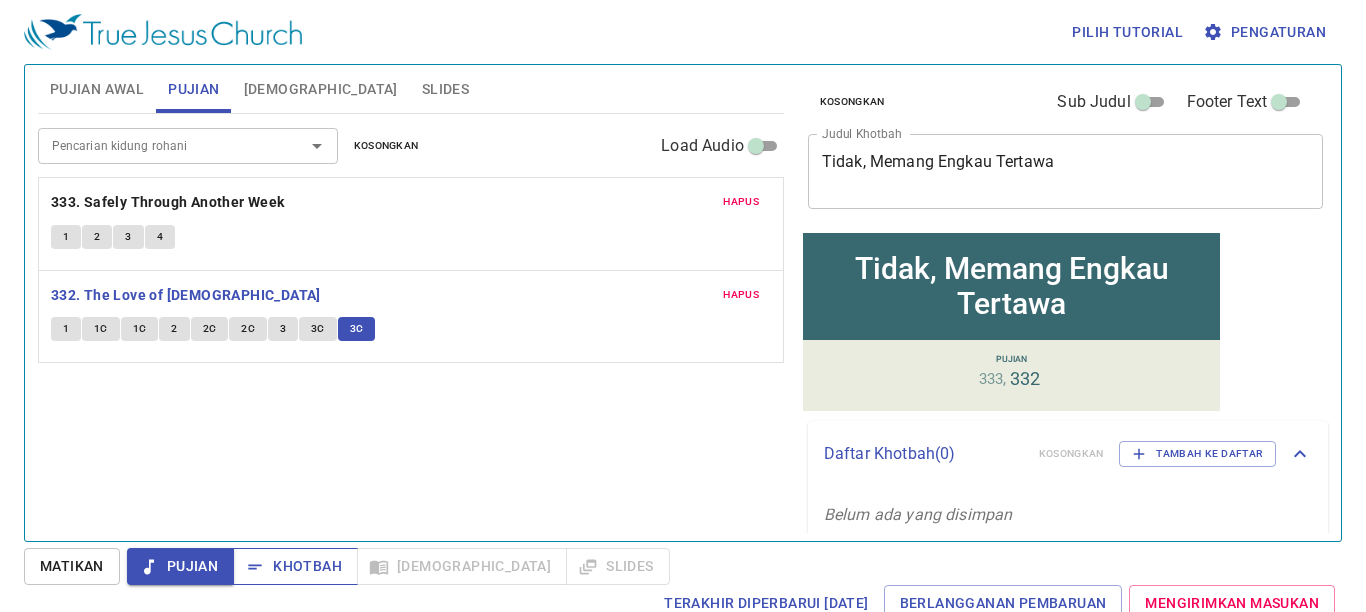 drag, startPoint x: 283, startPoint y: 561, endPoint x: 284, endPoint y: 550, distance: 11.045361 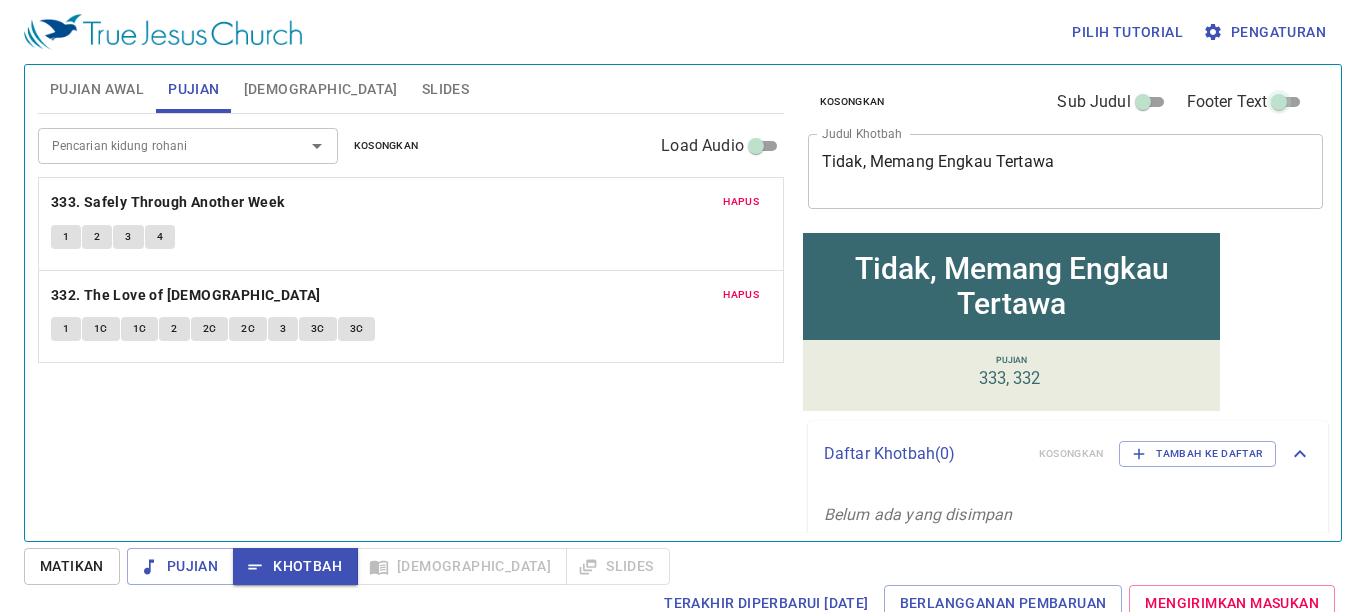click on "Footer Text" at bounding box center [1279, 106] 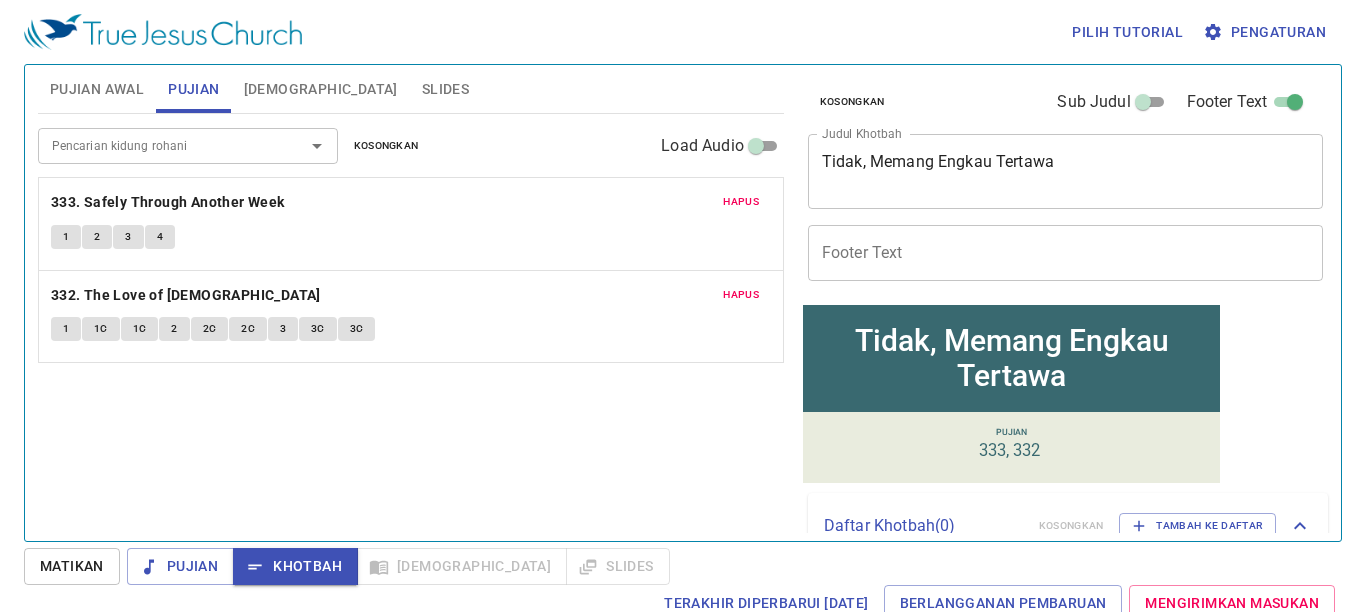 click on "Footer Text" at bounding box center [1066, 253] 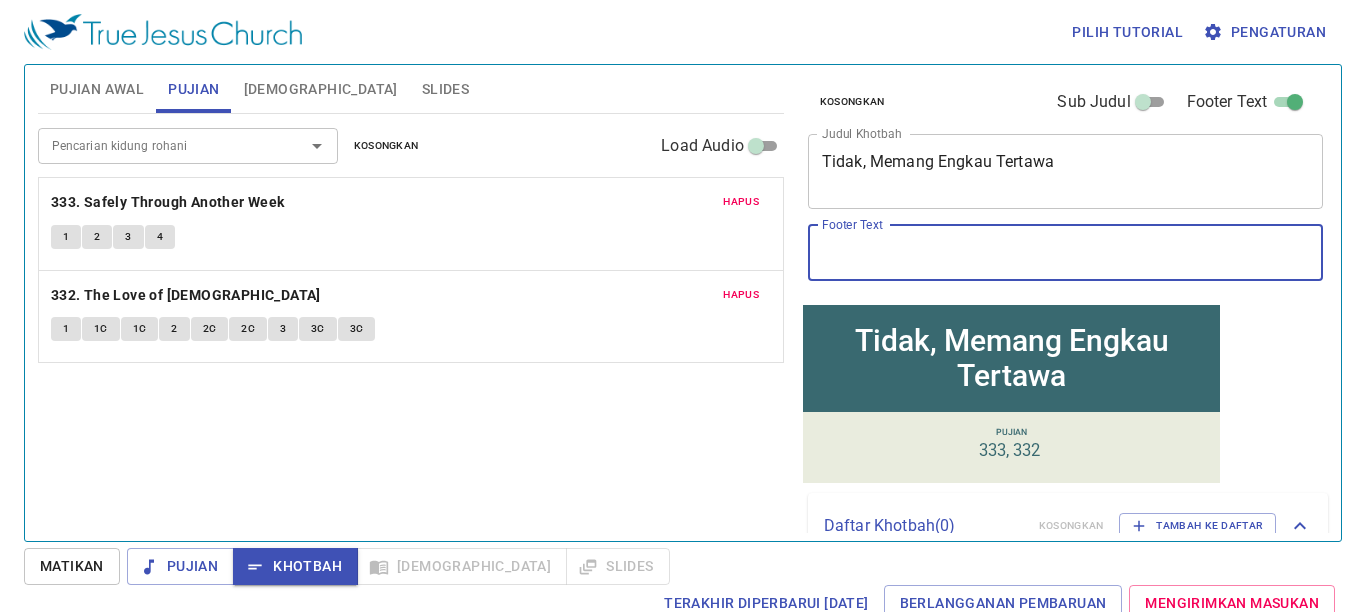 type on "Ibadah Sabat - [DEMOGRAPHIC_DATA] [DEMOGRAPHIC_DATA] Sejati Cilacap" 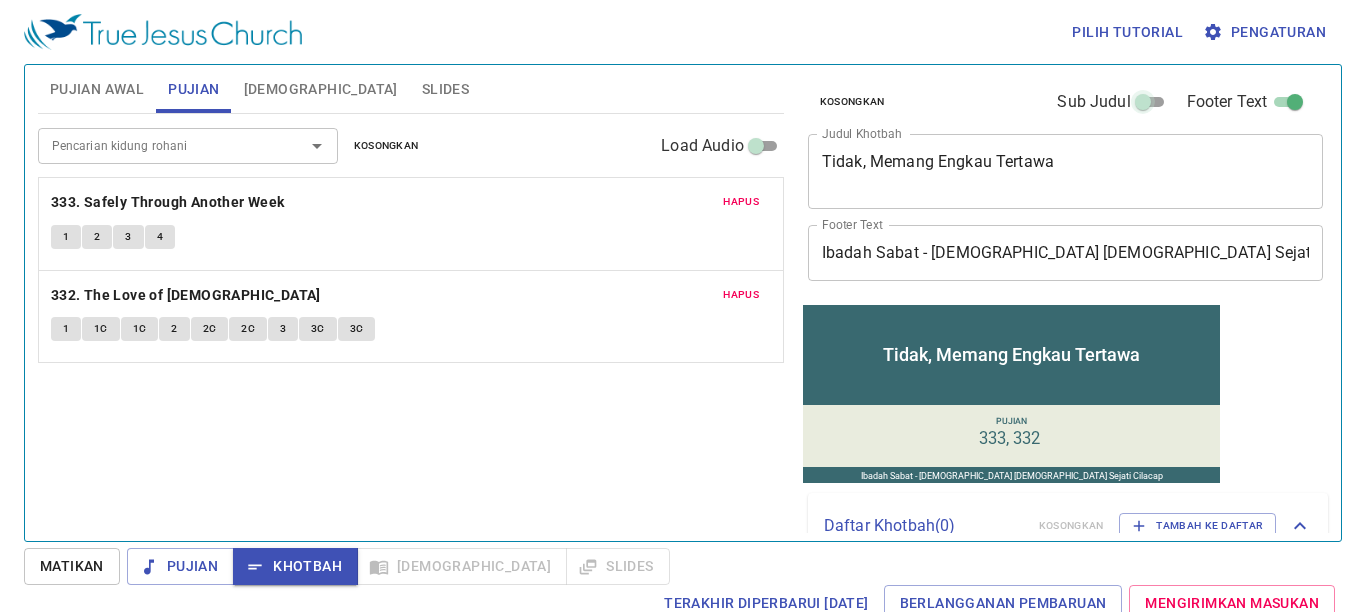 click on "Sub Judul" at bounding box center [1143, 106] 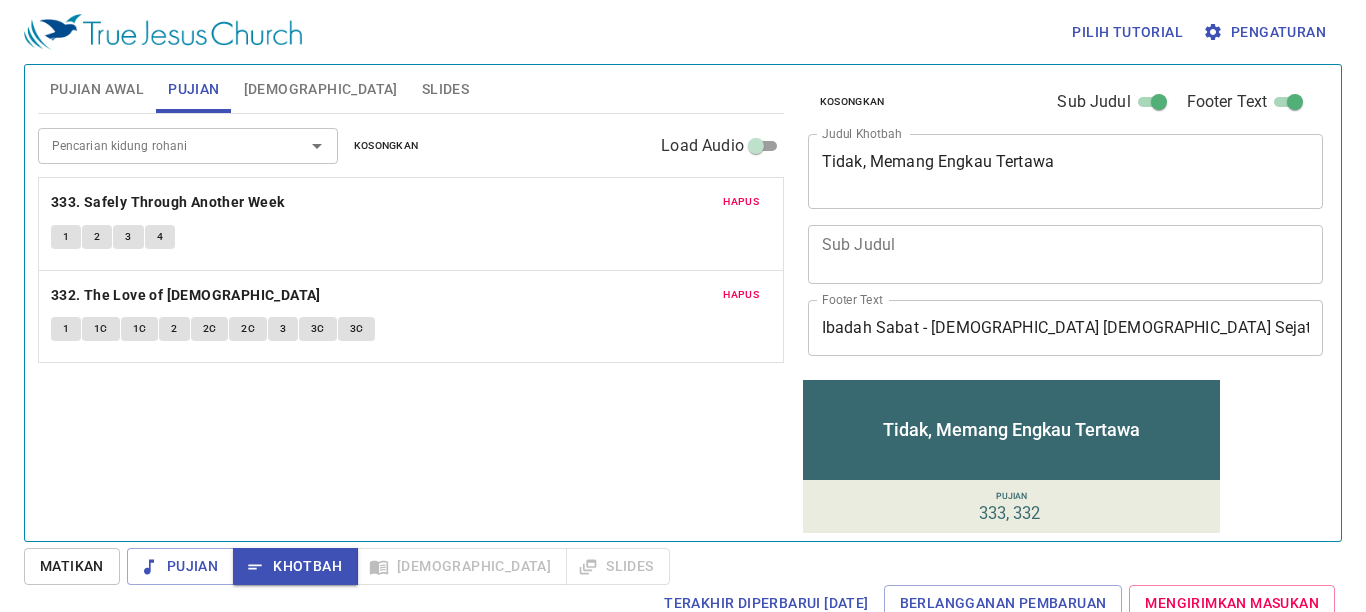 click on "x Sub Judul" at bounding box center (1066, 254) 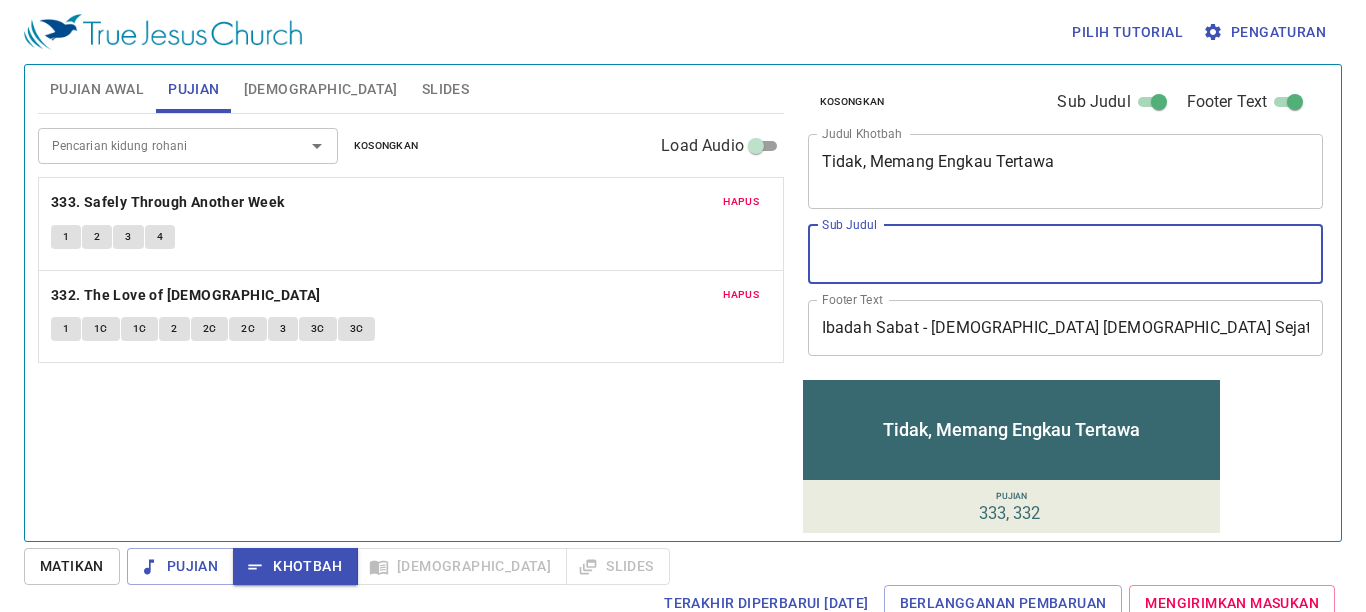 click on "Sub Judul" at bounding box center [1066, 254] 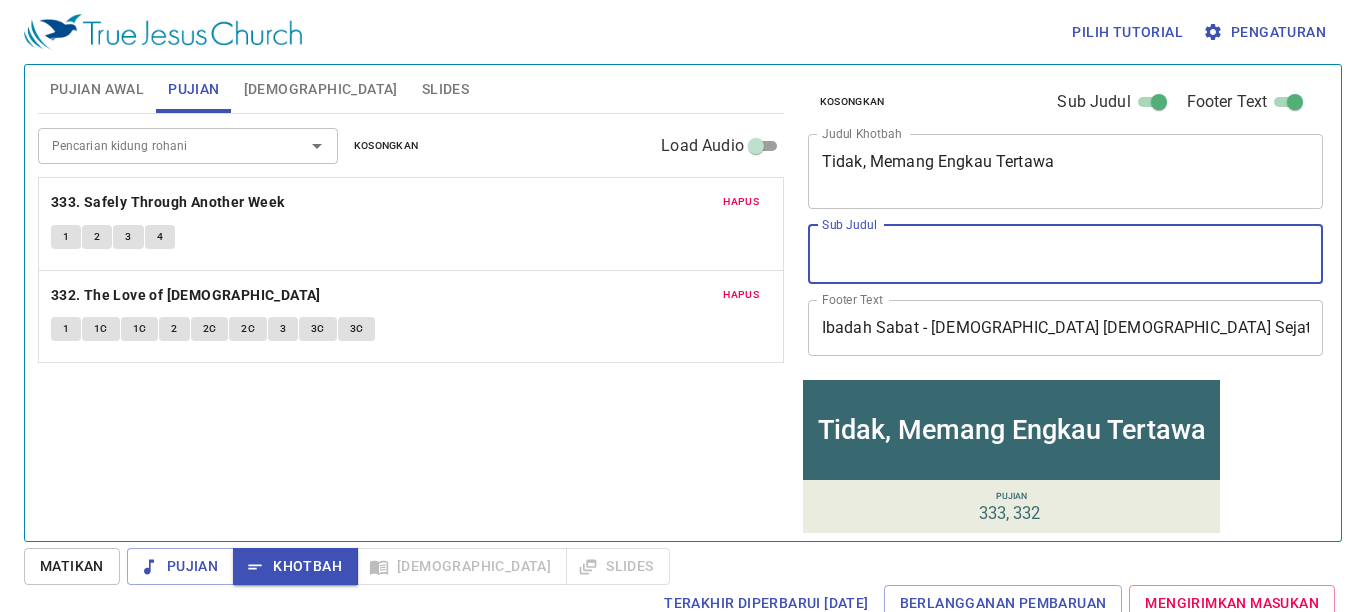 type on "D" 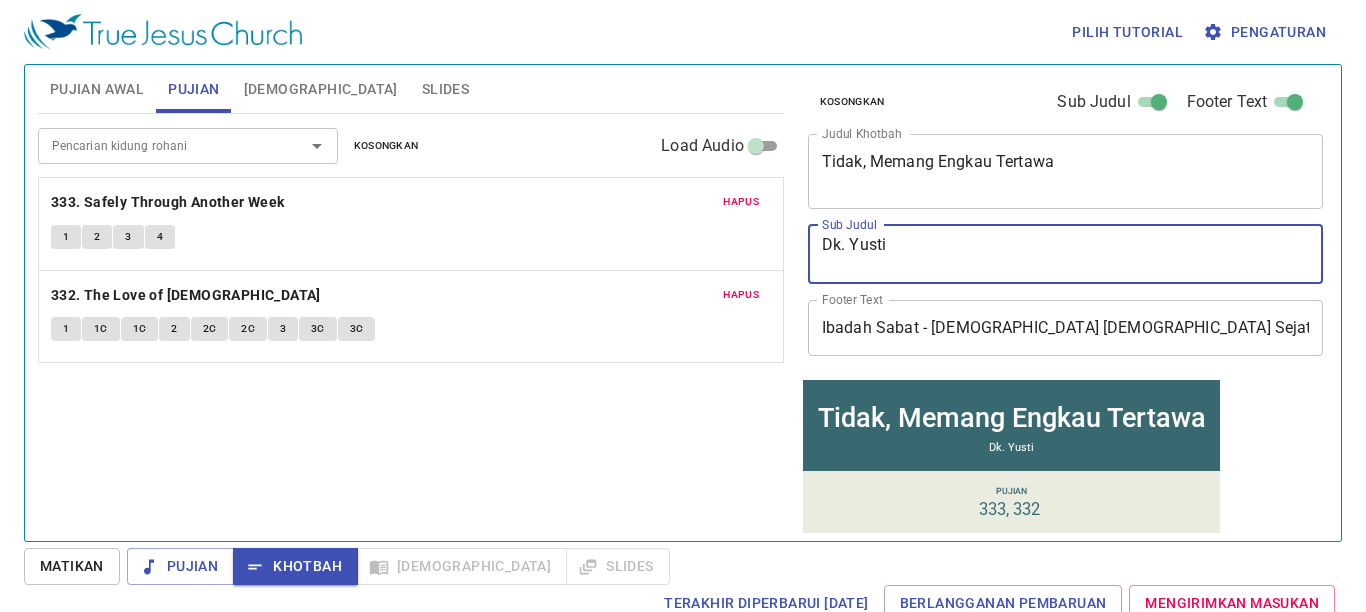 type on "Dk. Yusti" 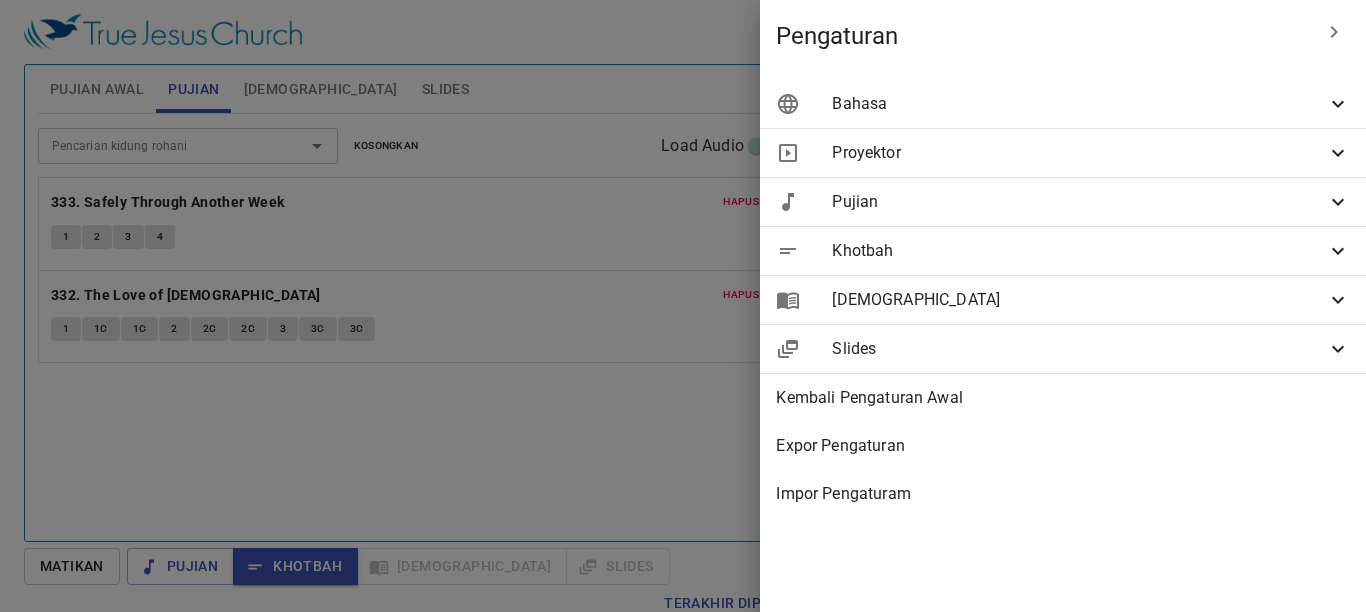 click on "Pujian" at bounding box center (1079, 202) 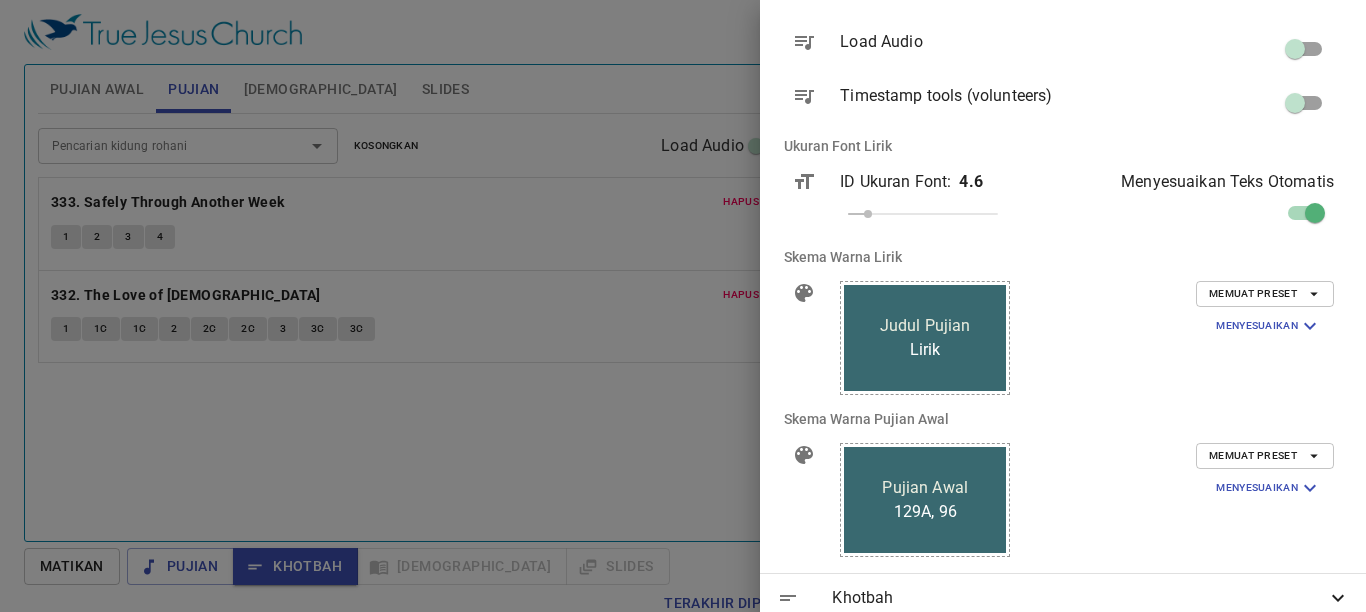 scroll, scrollTop: 218, scrollLeft: 0, axis: vertical 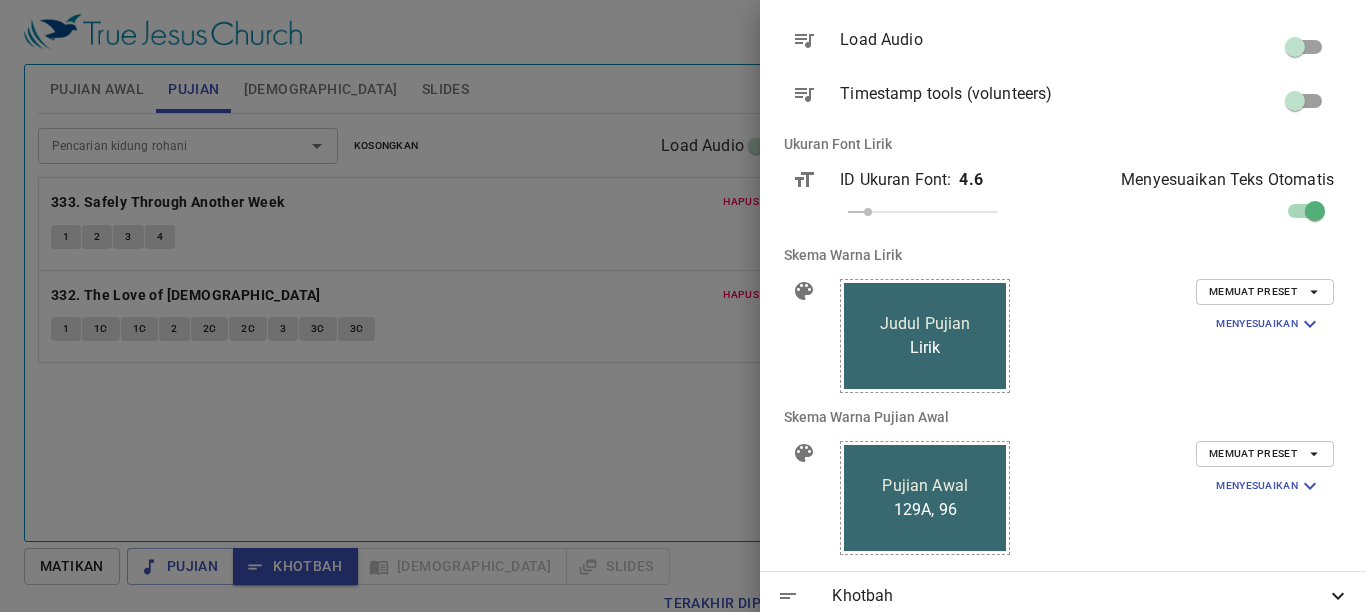 click 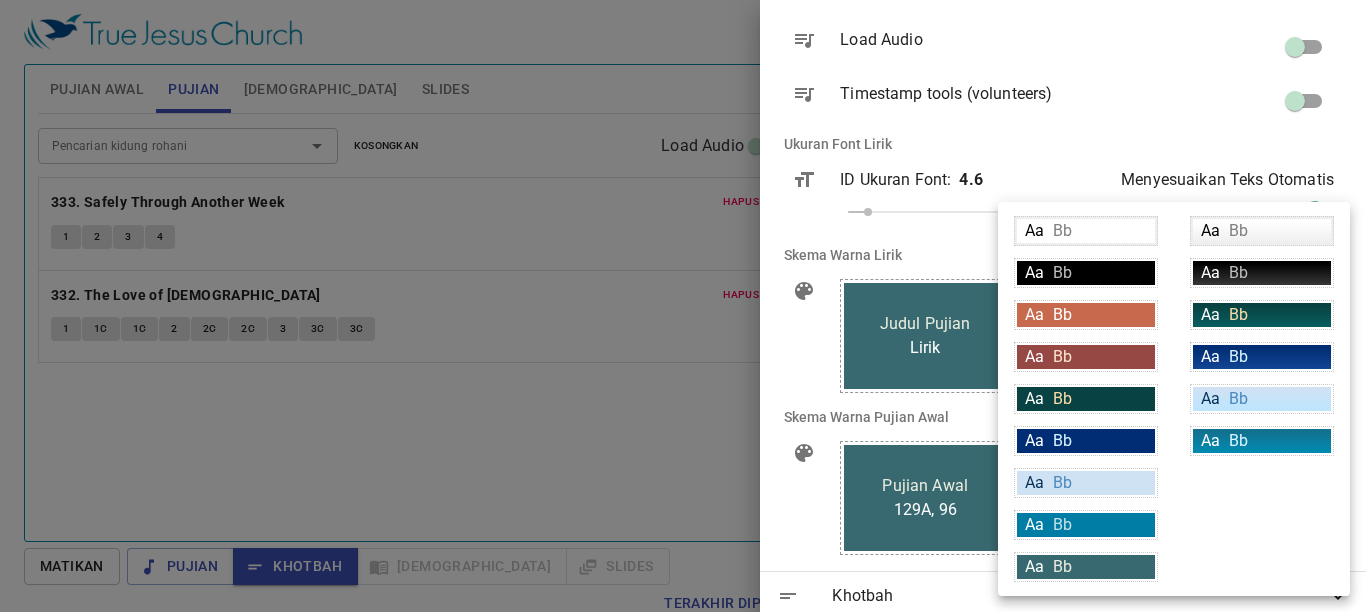 click on "Aa    Bb" at bounding box center [1262, 399] 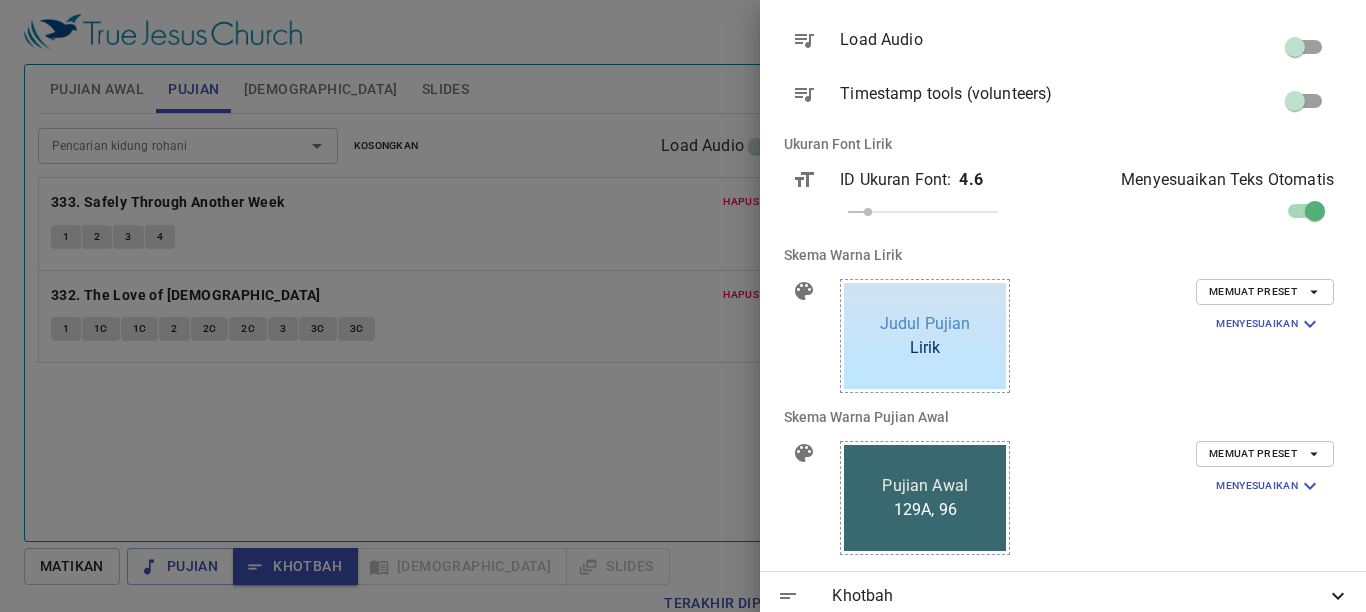 click on "Memuat Preset" at bounding box center [1265, 292] 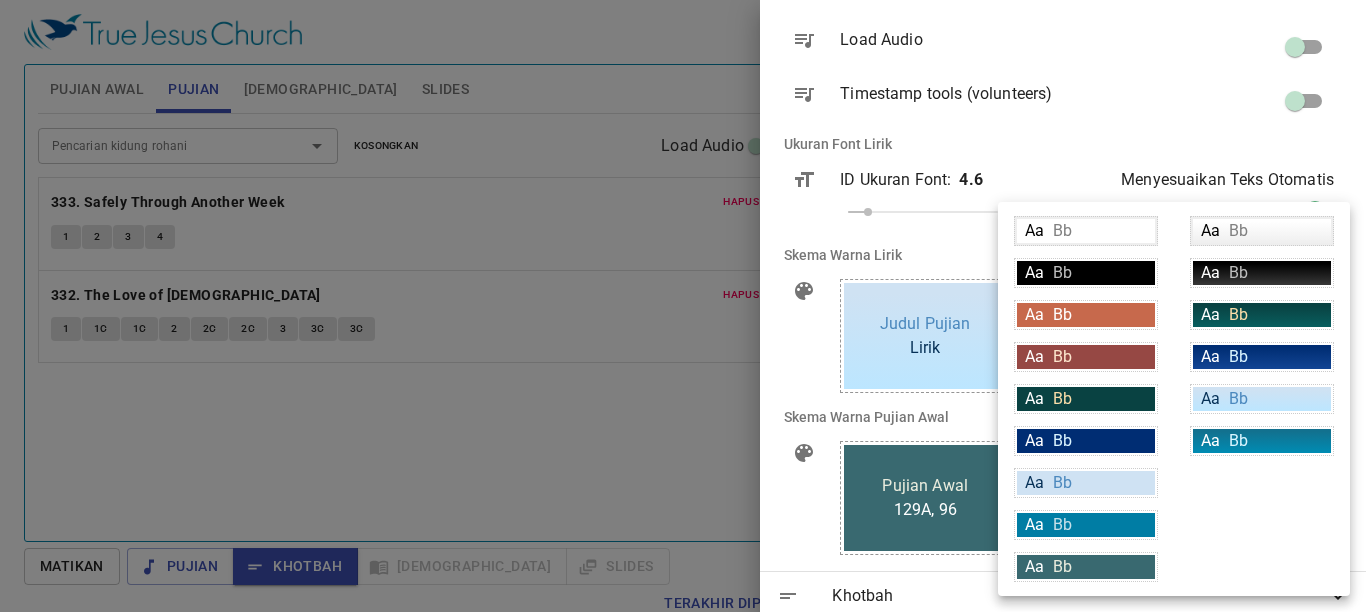 click on "Aa    Bb" at bounding box center (1086, 567) 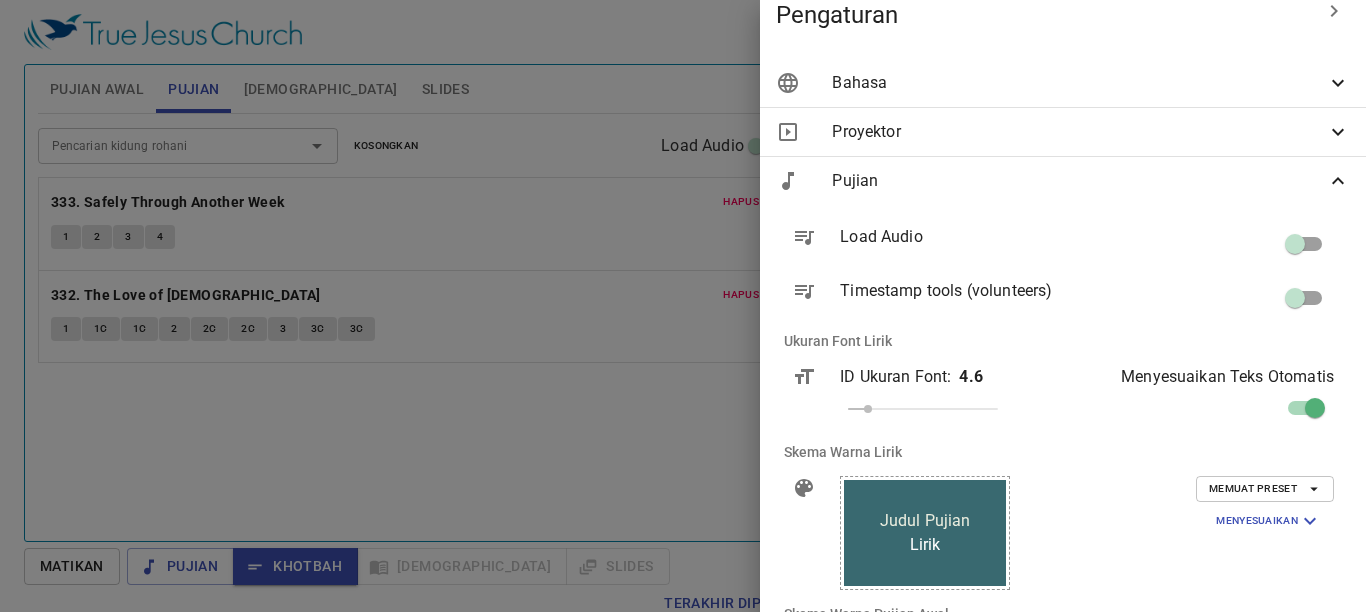 scroll, scrollTop: 0, scrollLeft: 0, axis: both 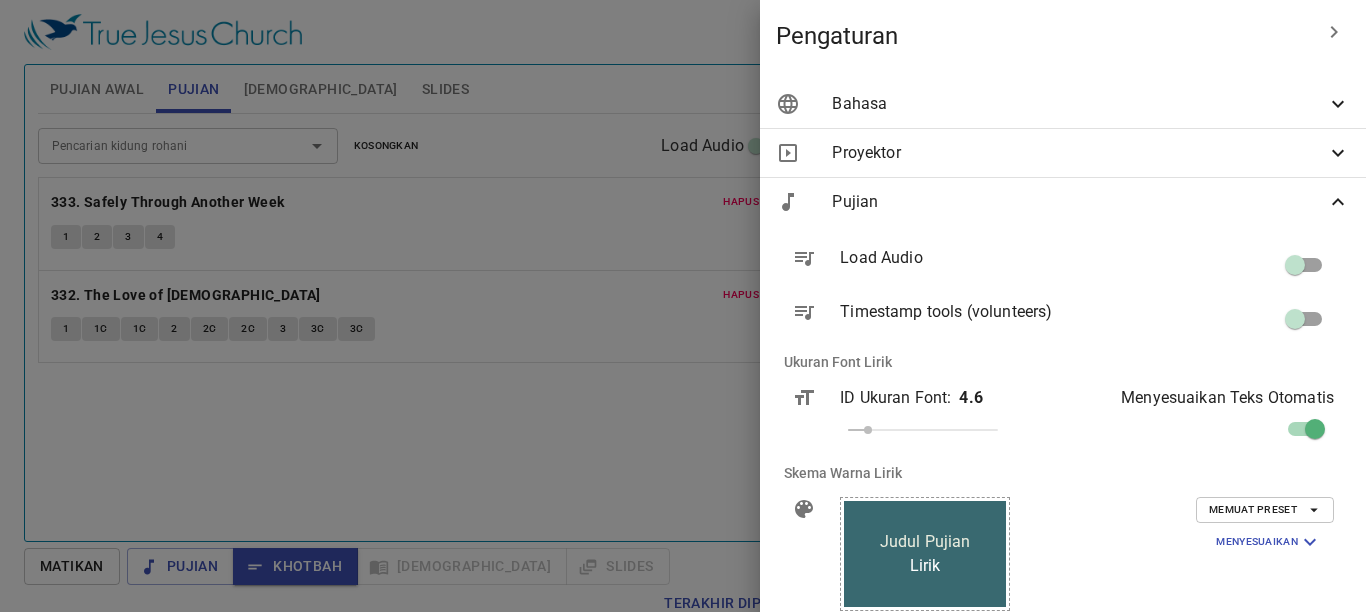 click on "Pujian" at bounding box center (1079, 202) 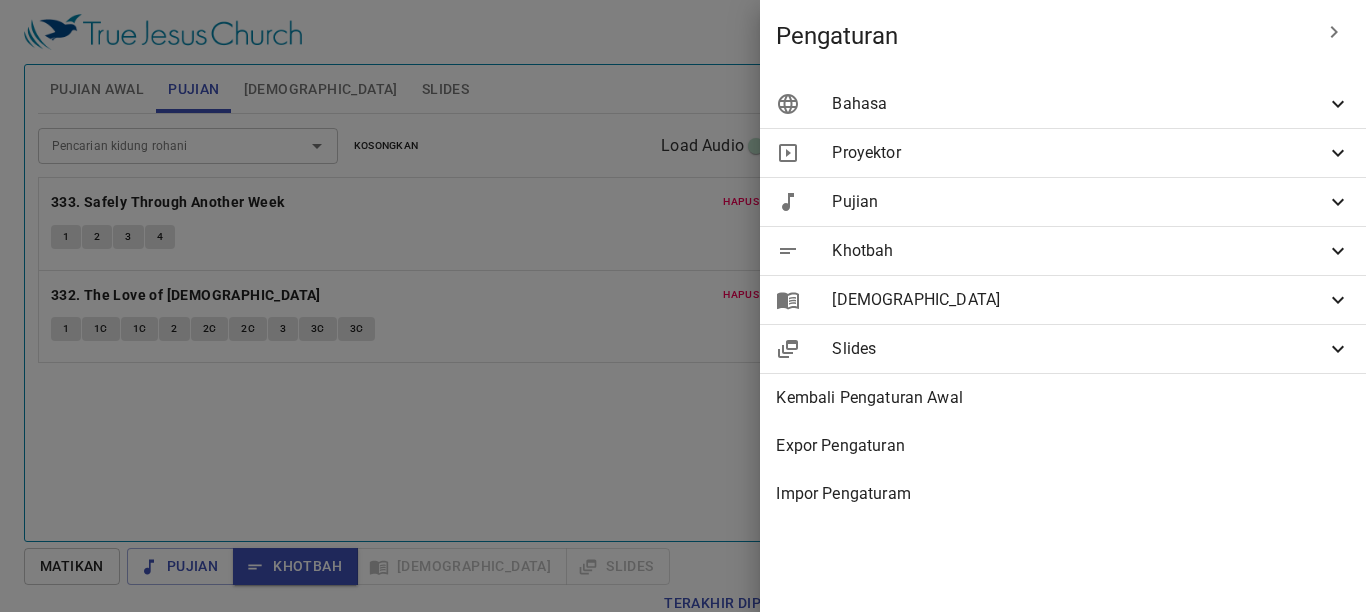 click on "Khotbah" at bounding box center [1079, 251] 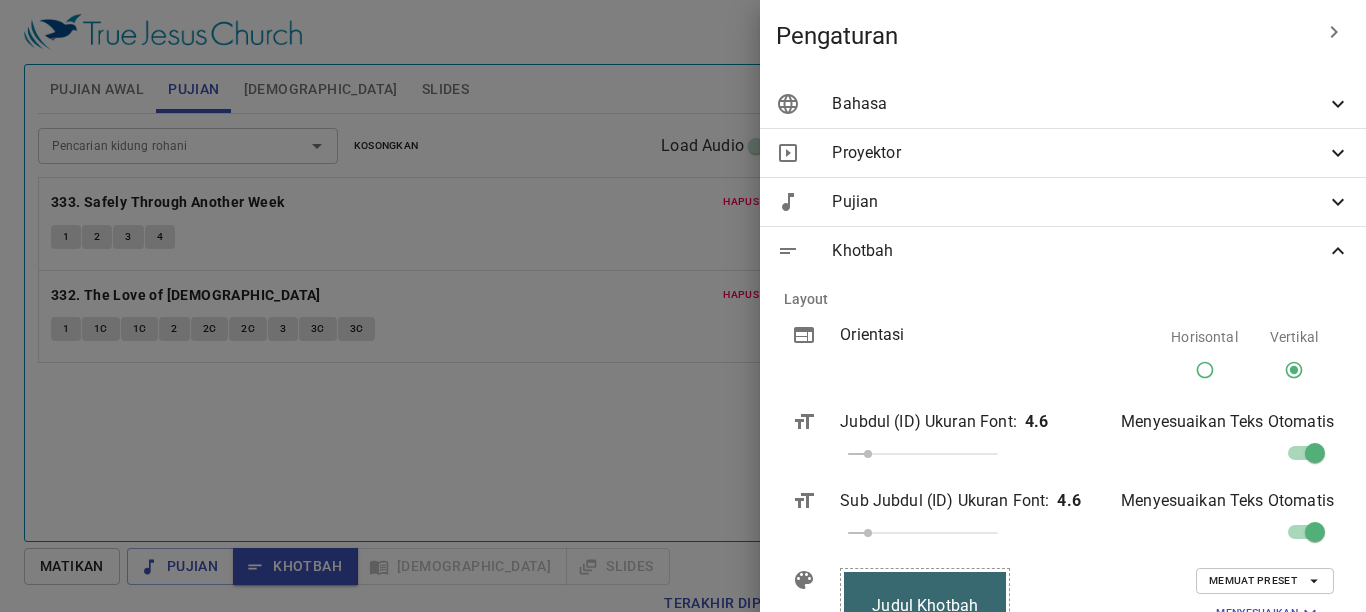 scroll, scrollTop: 349, scrollLeft: 0, axis: vertical 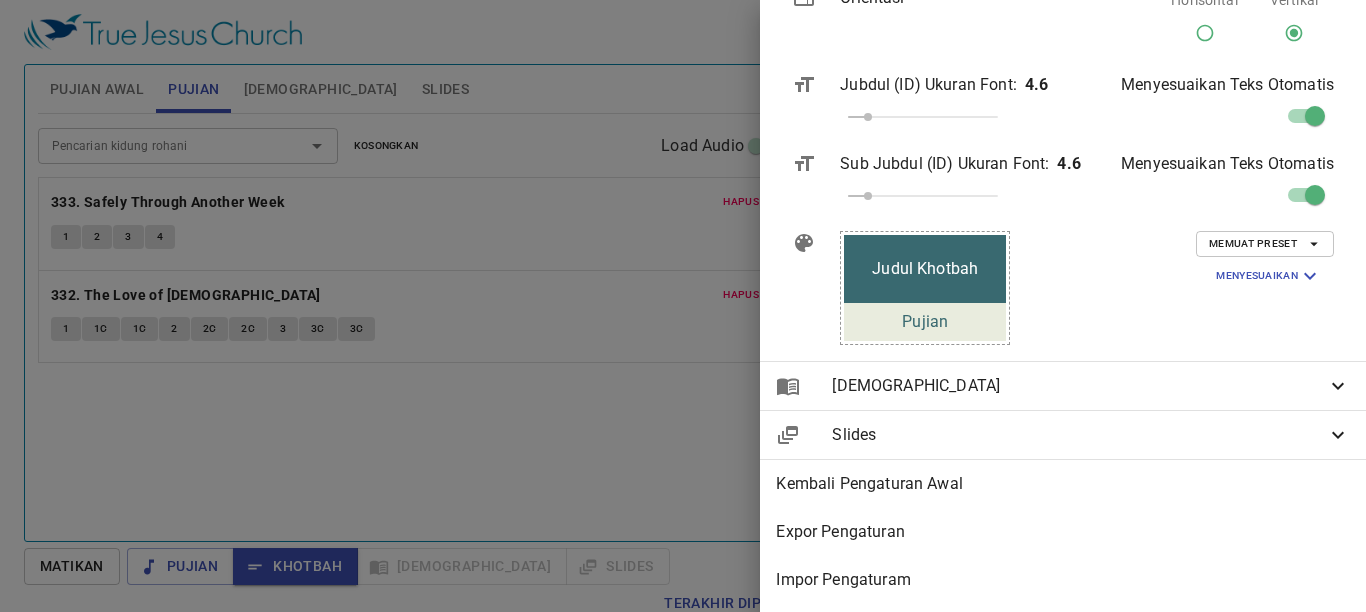 click on "Memuat Preset" at bounding box center (1265, 244) 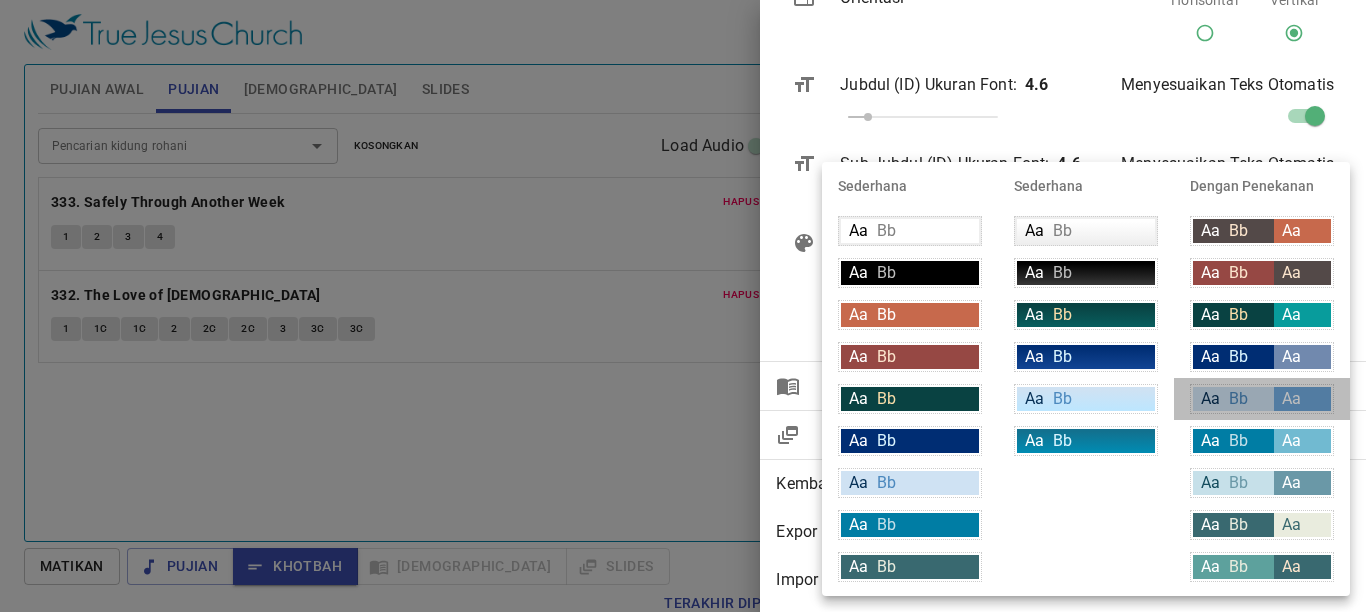click on "Bb" at bounding box center [1238, 398] 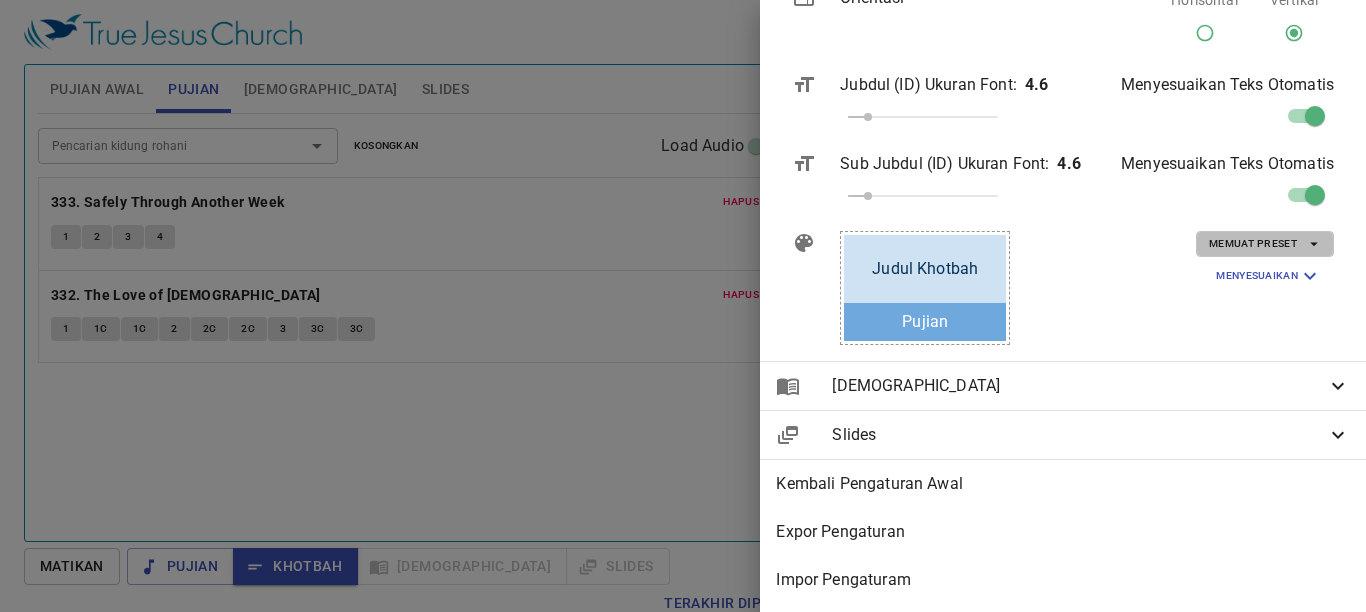 click on "Memuat Preset" at bounding box center [1265, 244] 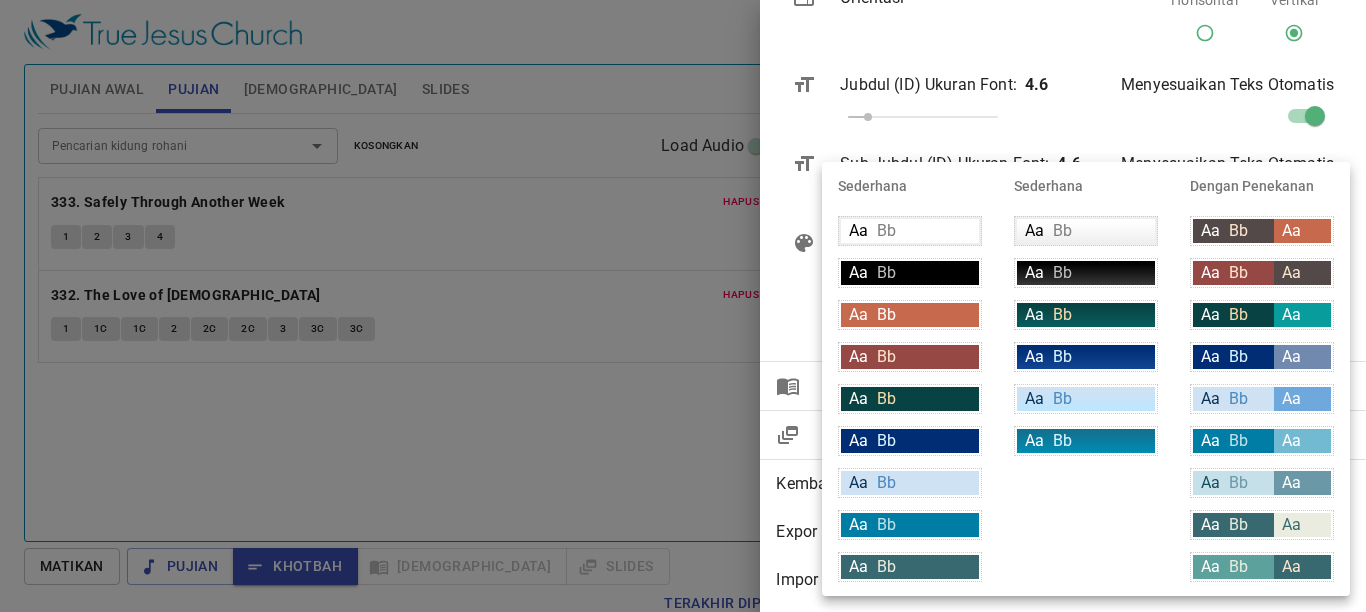 click on "Bb" at bounding box center [1238, 482] 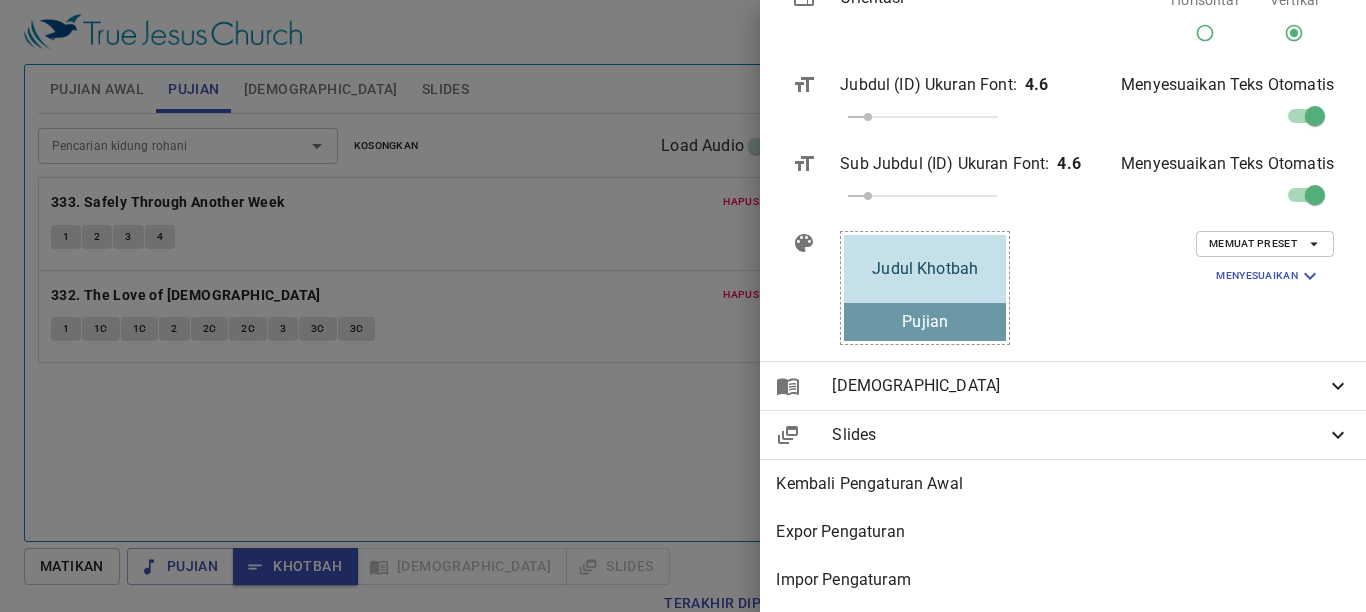 click on "Memuat Preset" at bounding box center (1265, 244) 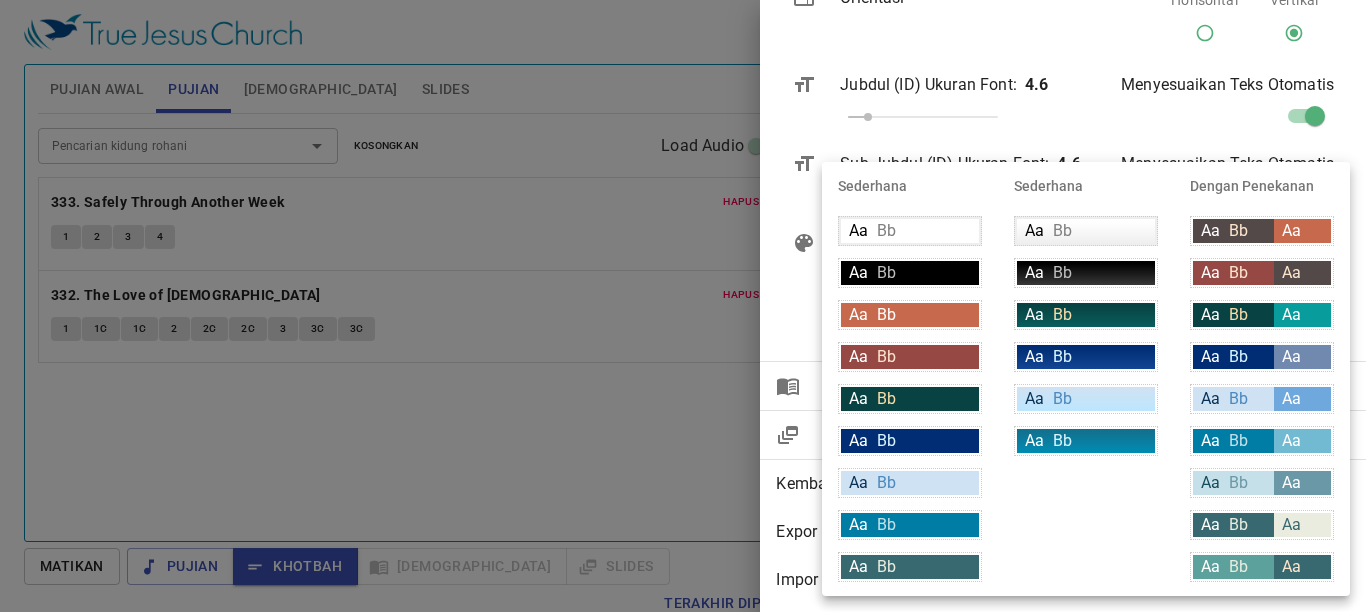 click on "Aa    Bb" at bounding box center (1086, 399) 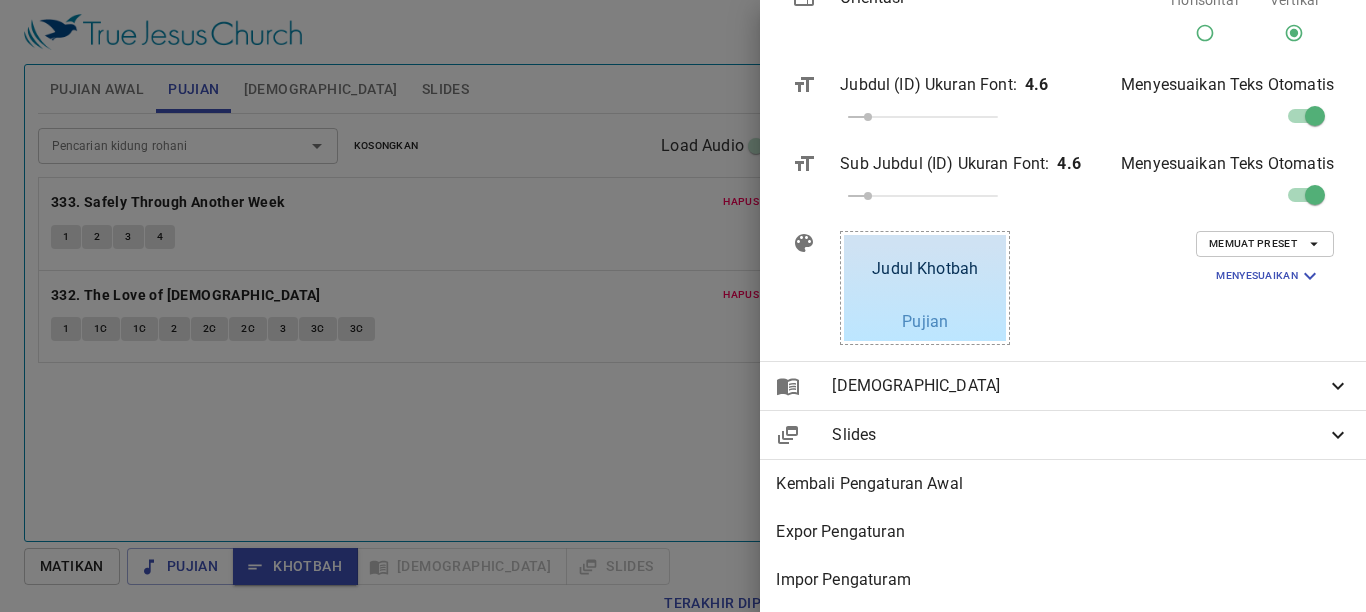 click on "Memuat Preset" at bounding box center [1265, 244] 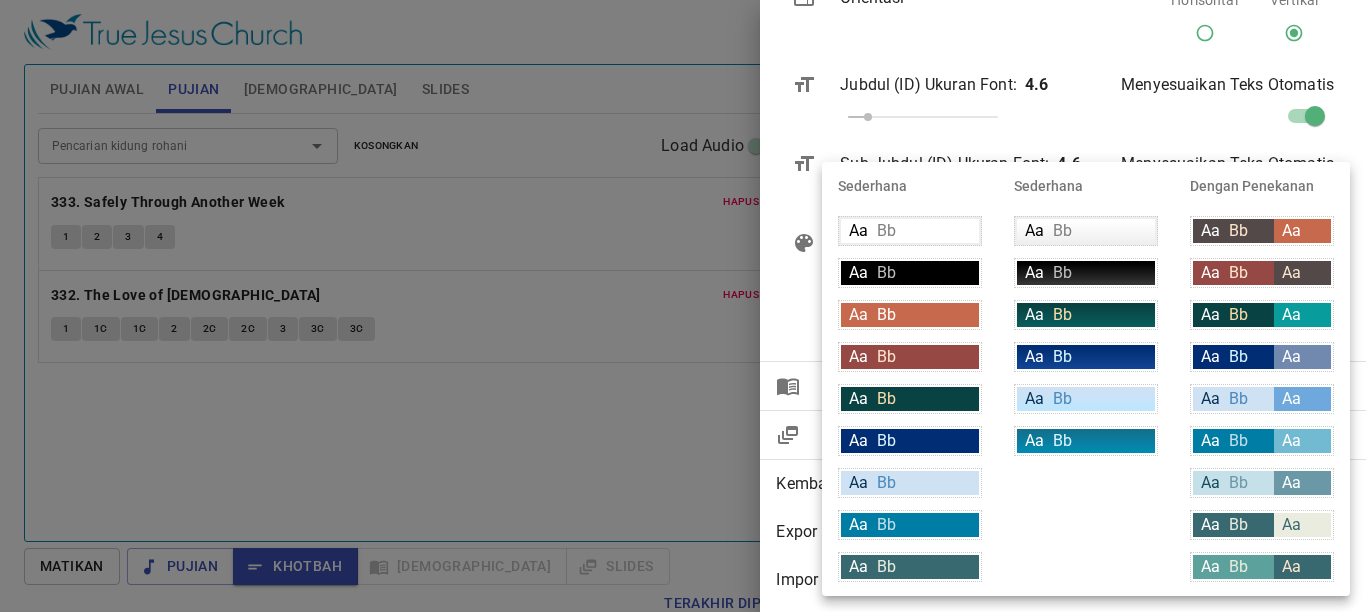 click on "Bb" at bounding box center (1062, 440) 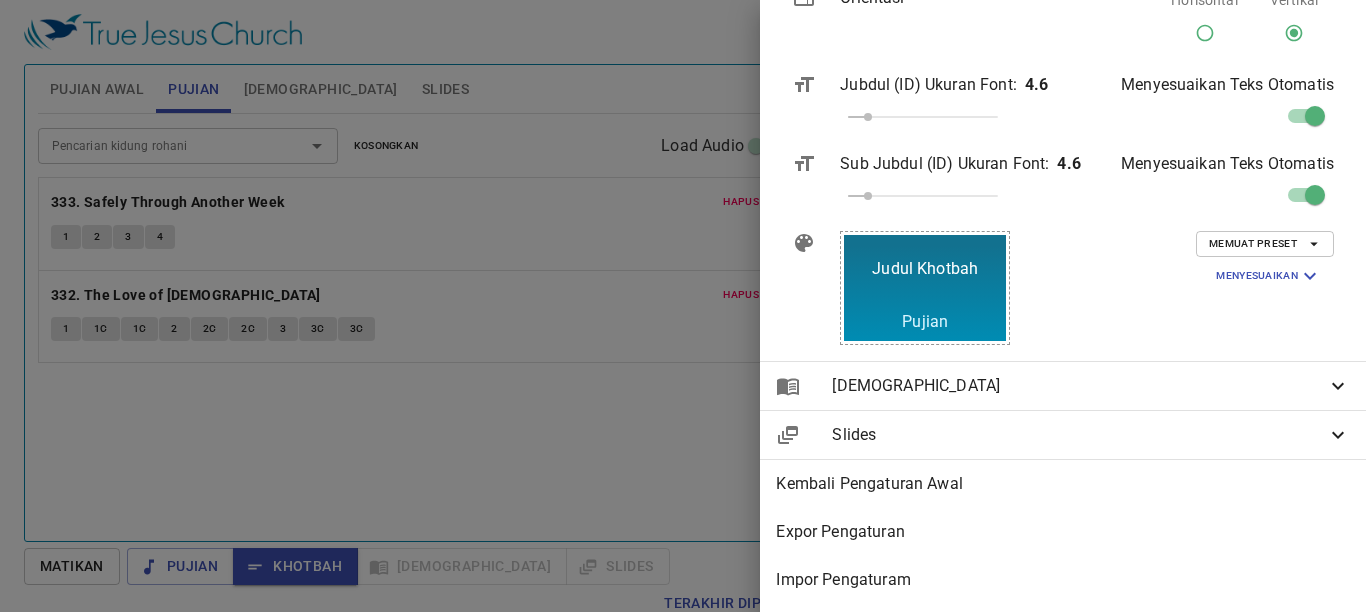 click on "Memuat Preset" at bounding box center (1265, 244) 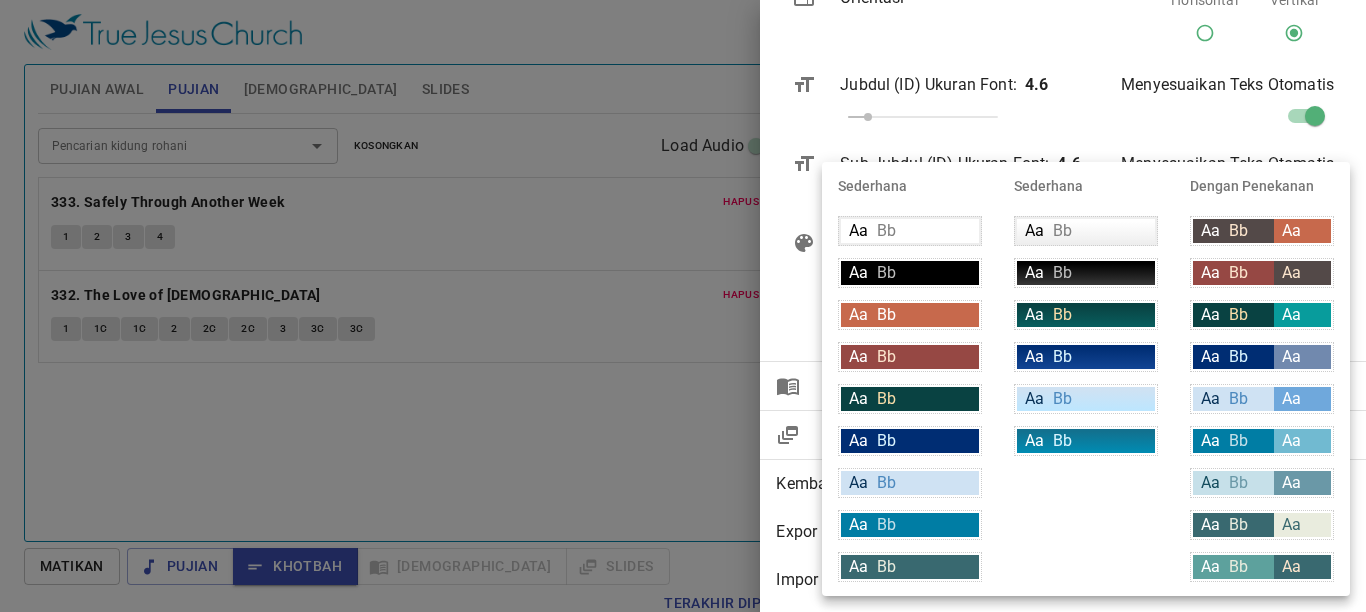 click on "Aa" at bounding box center [1210, 566] 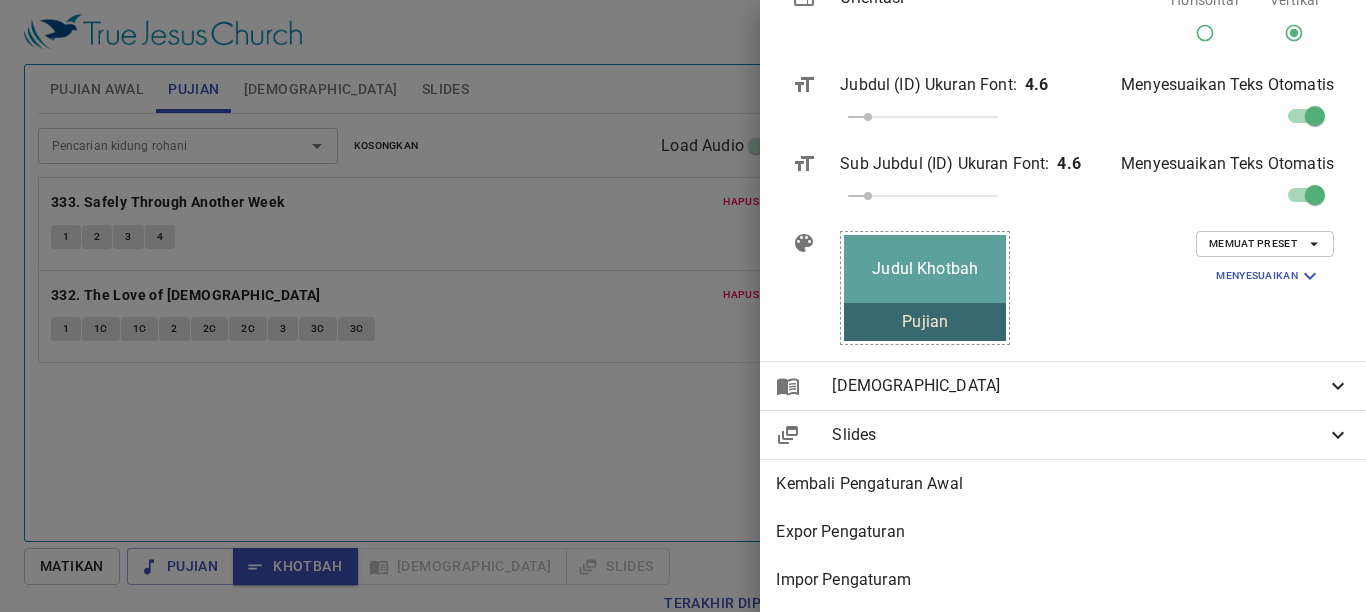 click on "Memuat Preset" at bounding box center (1265, 244) 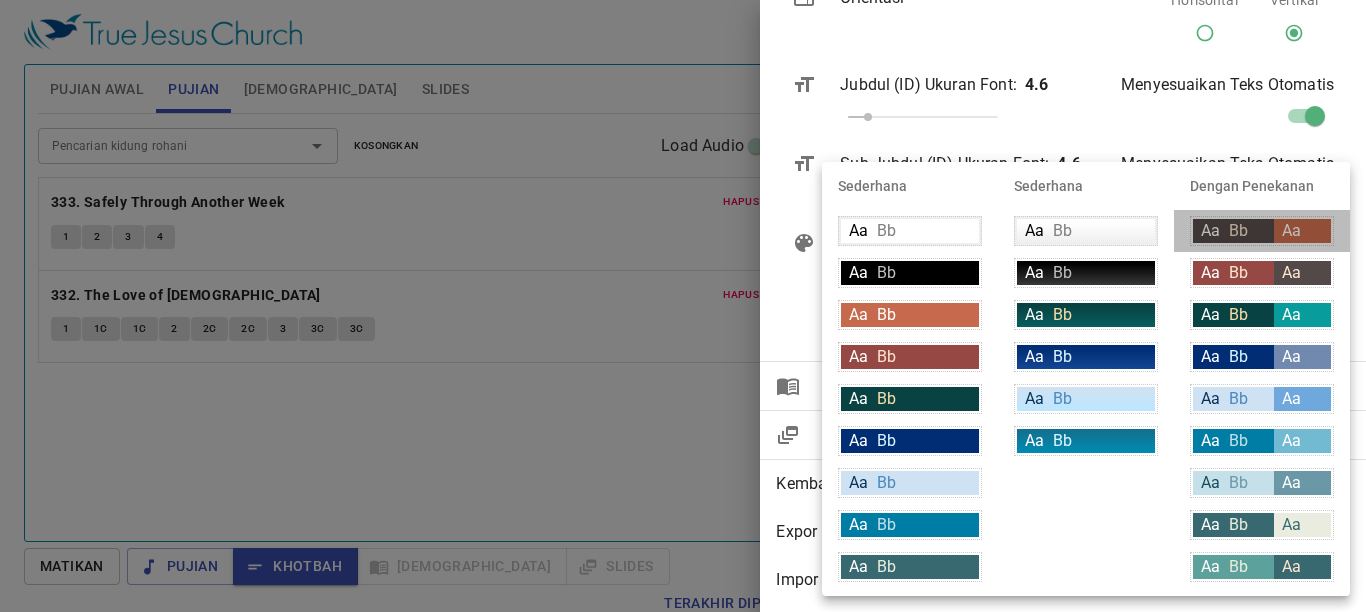 click on "Aa    Bb" at bounding box center (1233, 231) 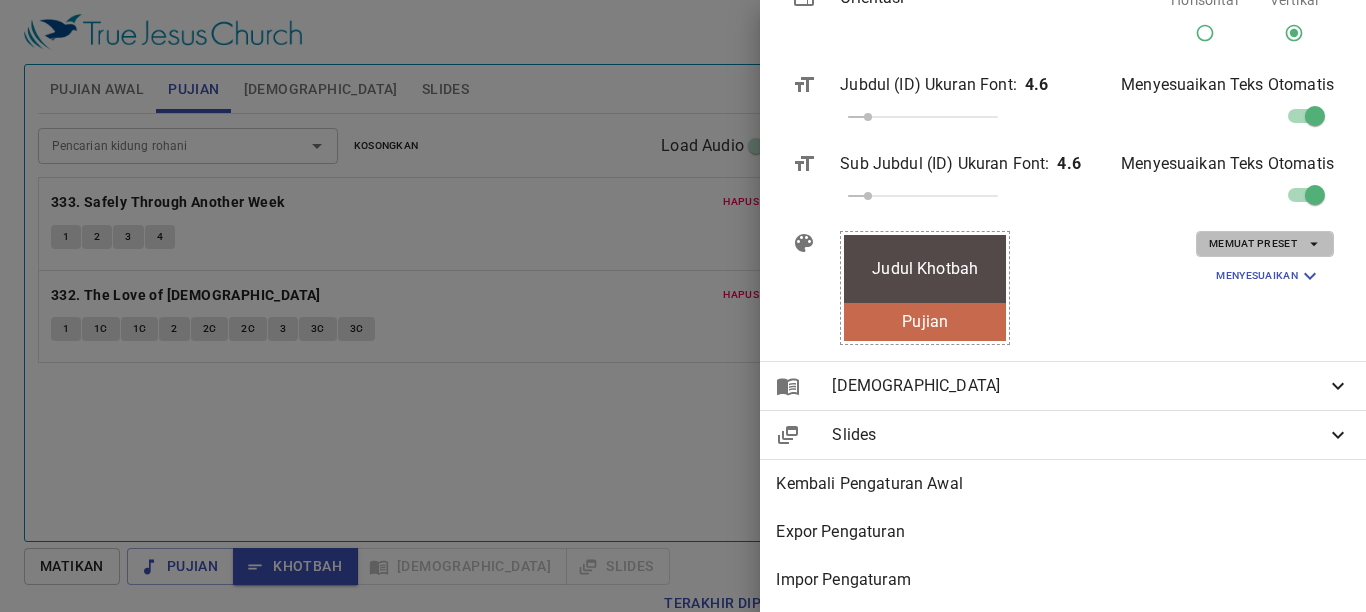 click on "Memuat Preset" at bounding box center (1265, 244) 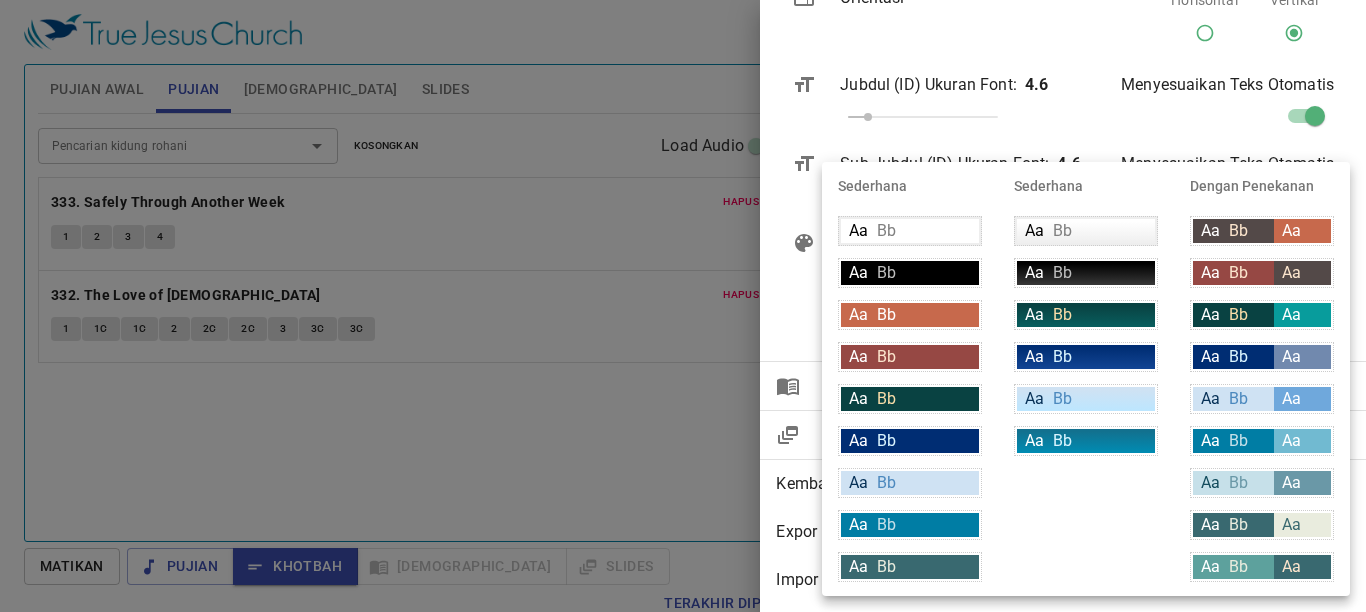 click on "Bb" at bounding box center (1238, 272) 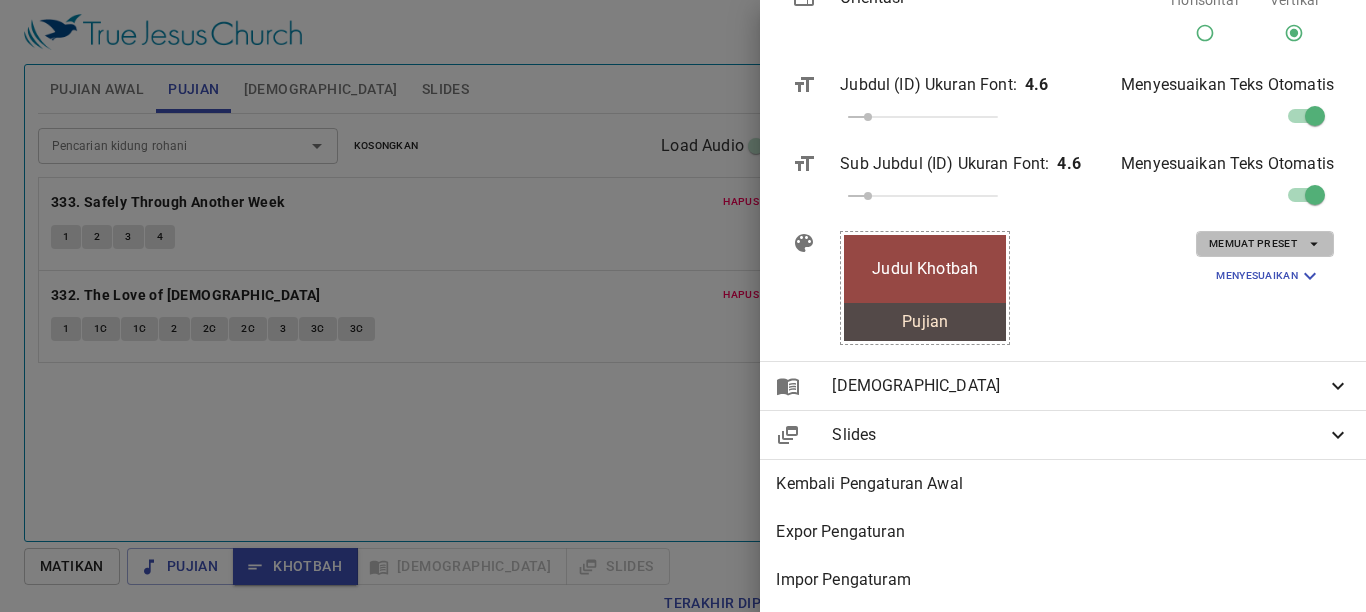 click 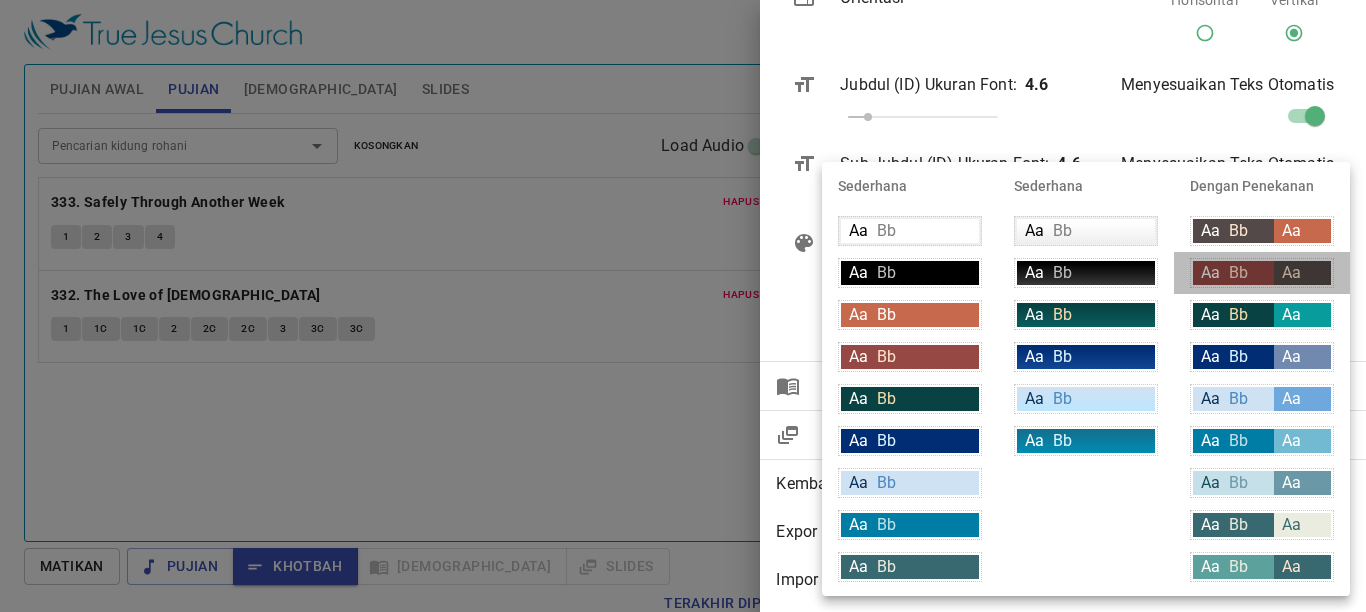 click on "Aa    Bb" at bounding box center [1233, 273] 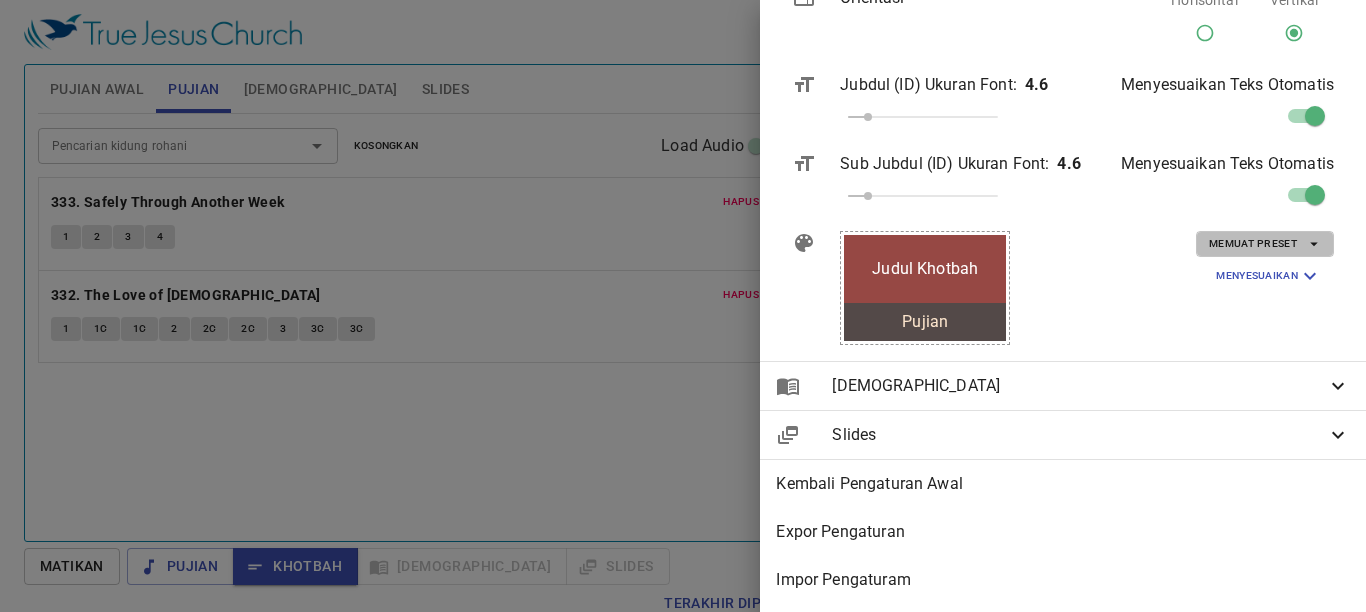 click on "Memuat Preset" at bounding box center [1265, 244] 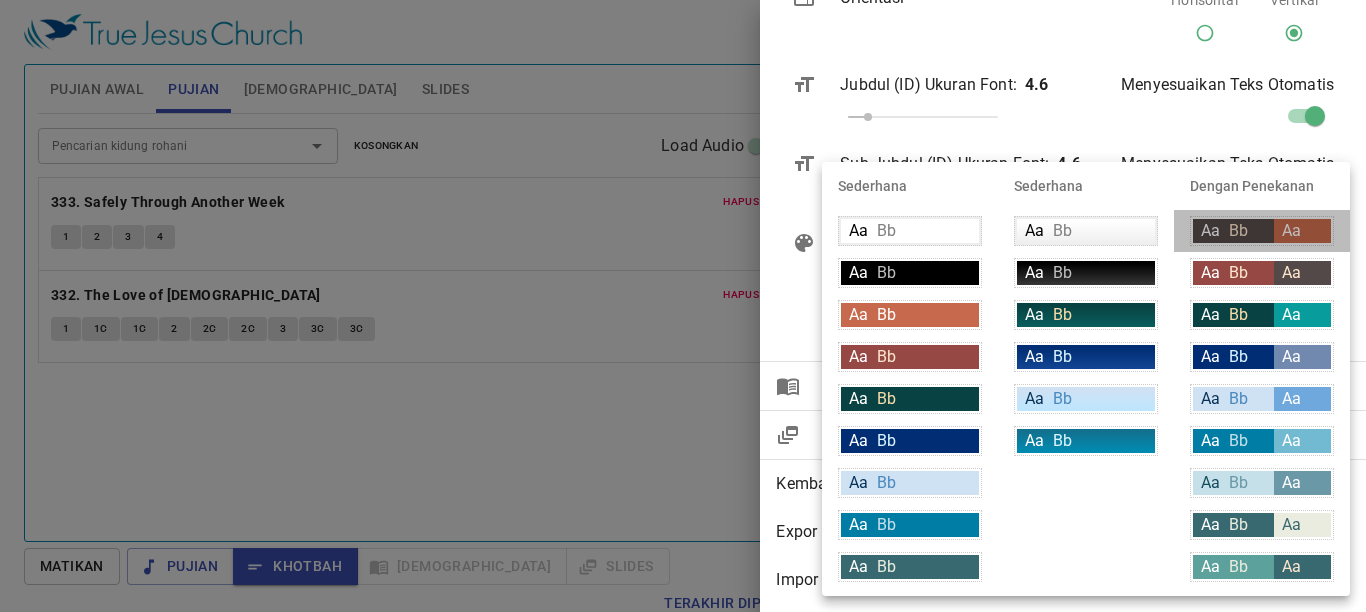 click on "Aa    Bb Aa" at bounding box center (1262, 231) 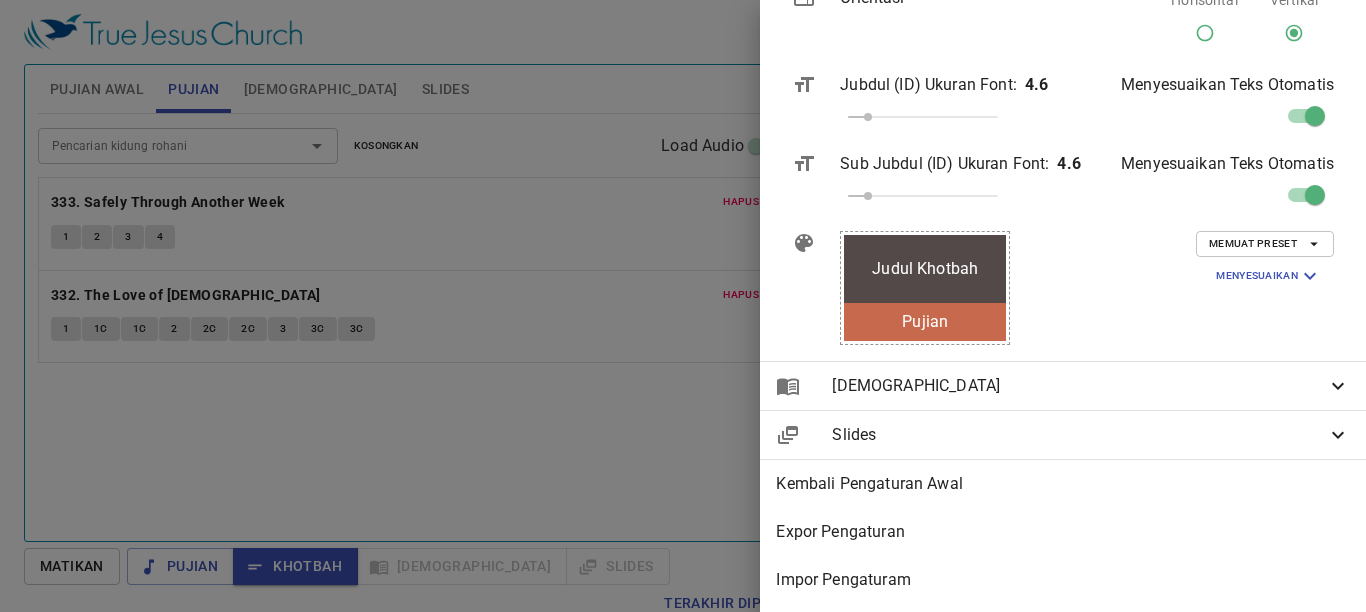 click on "Memuat Preset" at bounding box center [1265, 244] 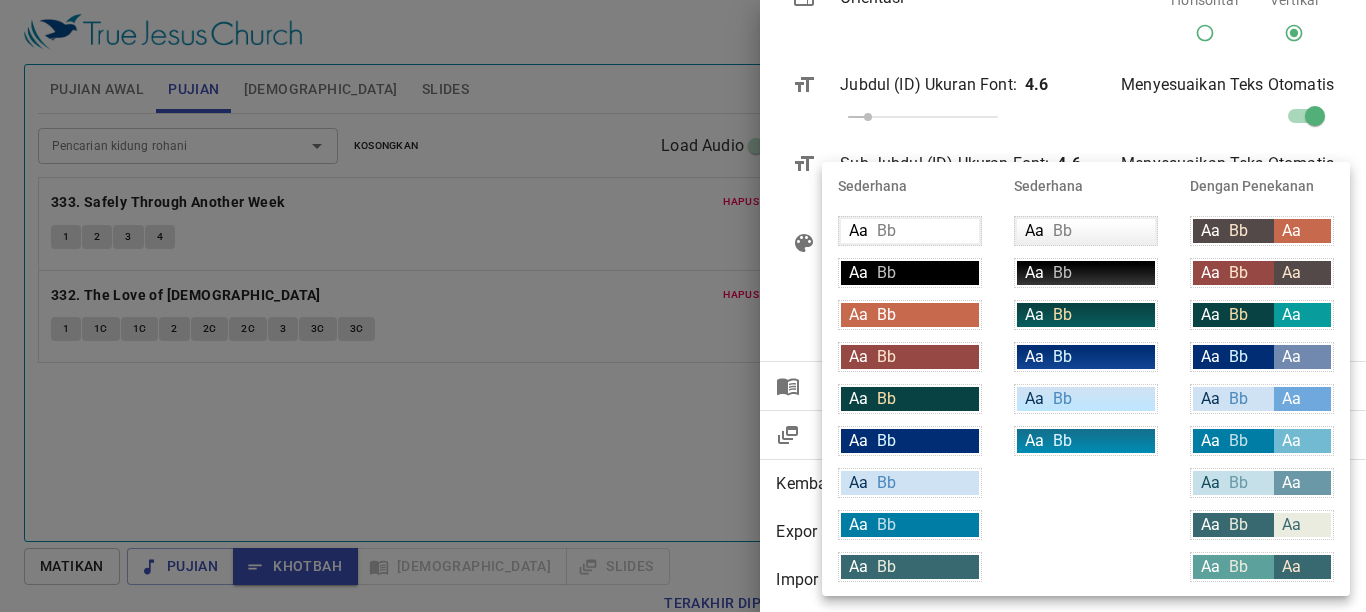click on "Aa" at bounding box center [1302, 231] 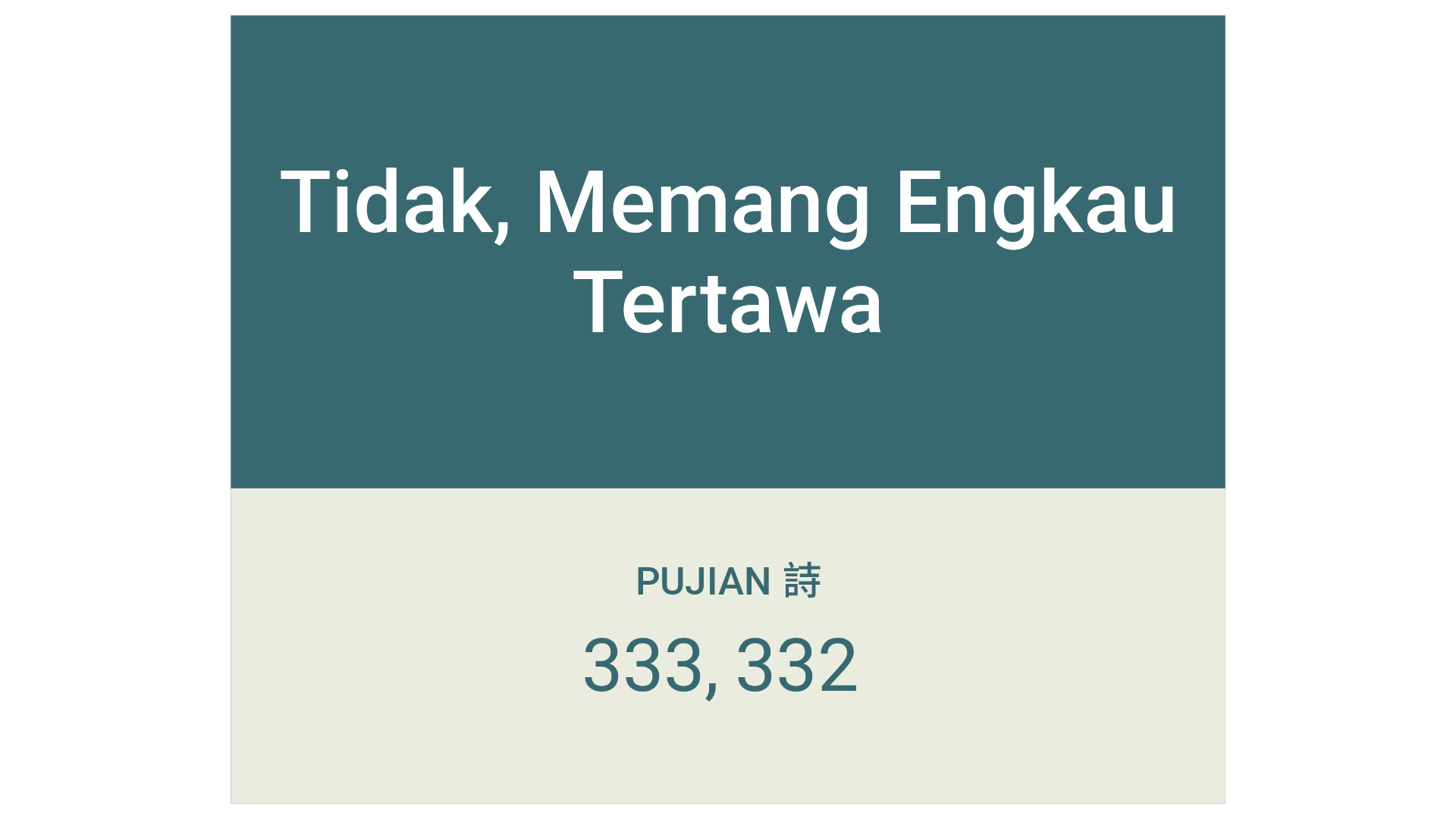 scroll, scrollTop: 0, scrollLeft: 0, axis: both 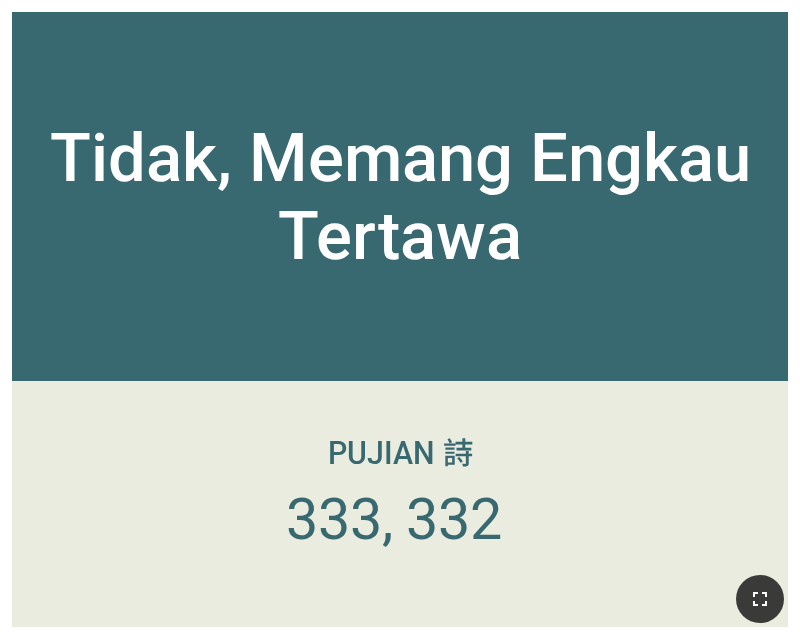 click 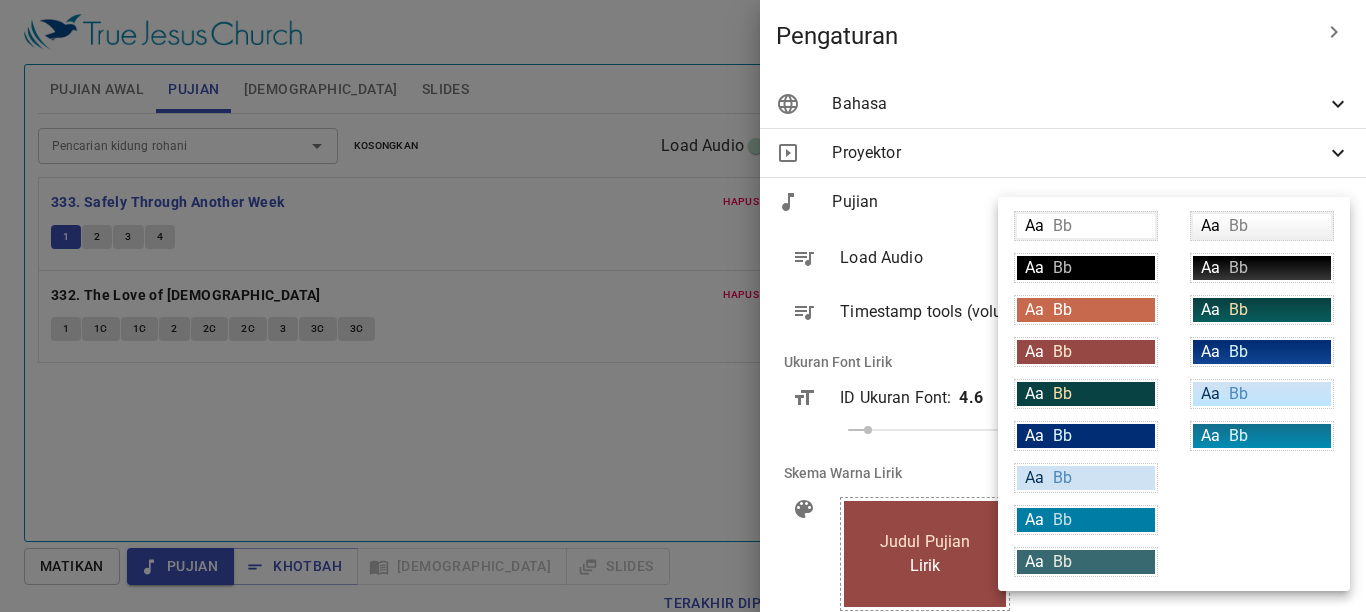 scroll, scrollTop: 0, scrollLeft: 0, axis: both 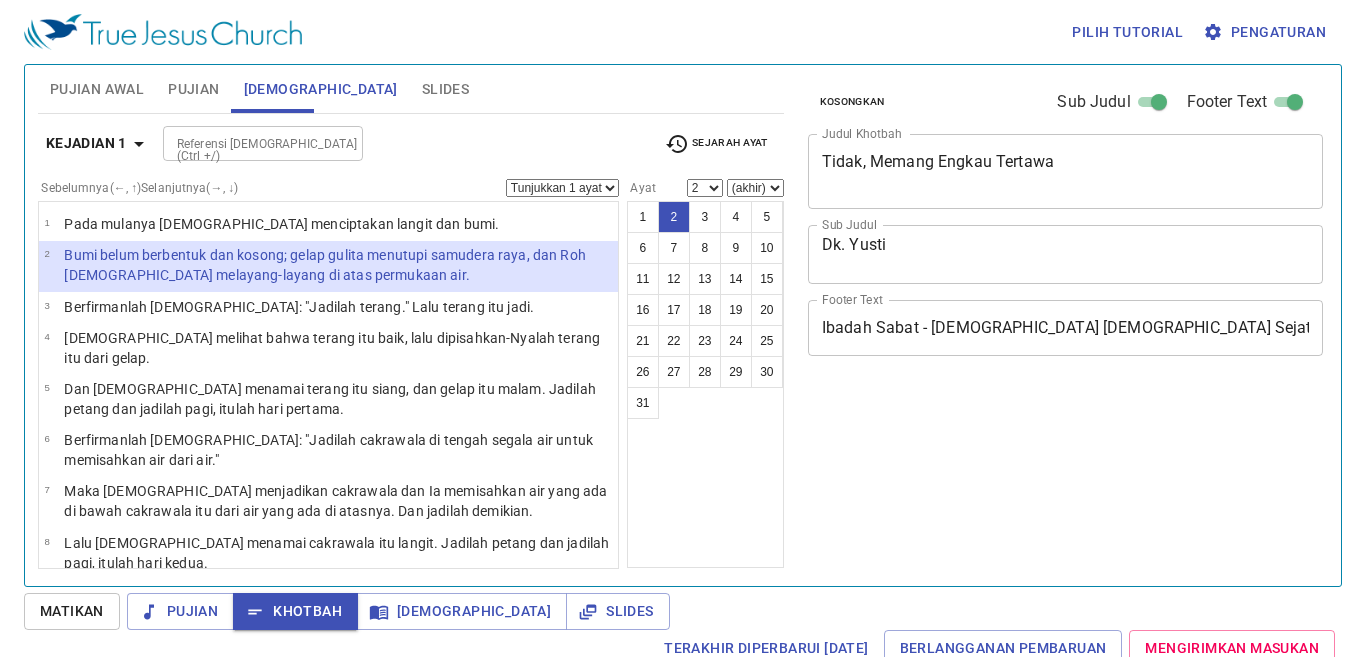 select on "2" 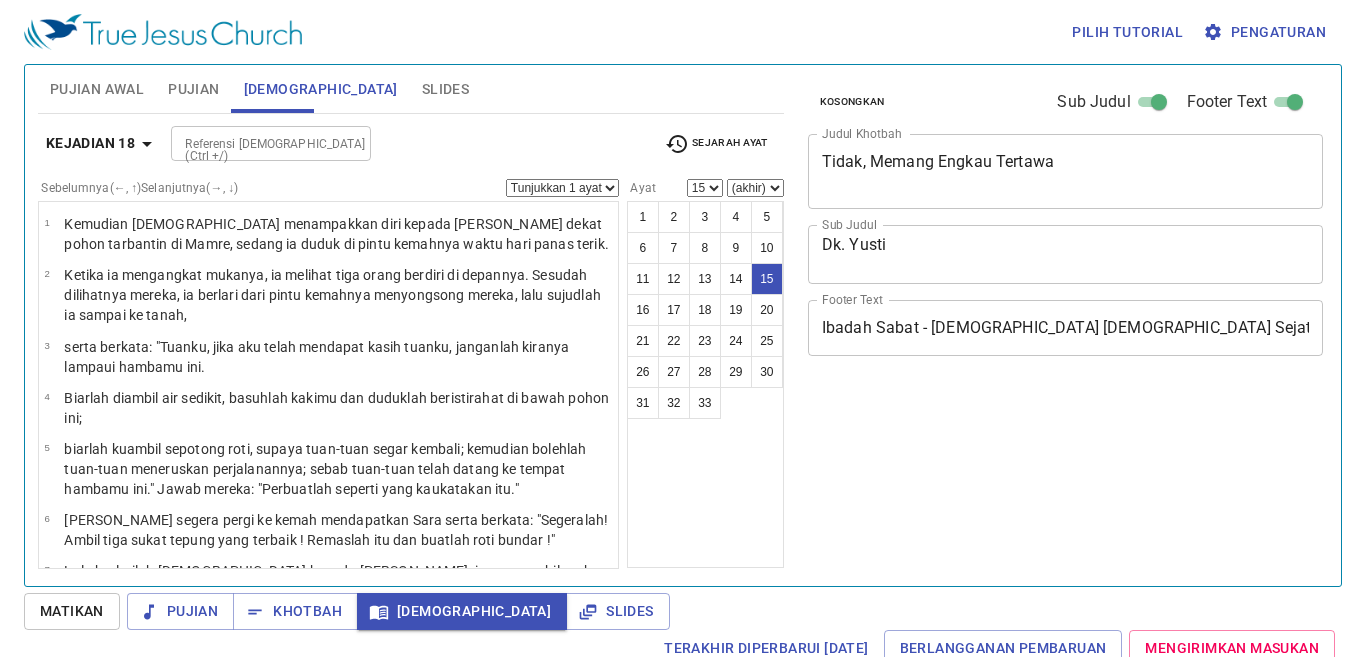 select on "15" 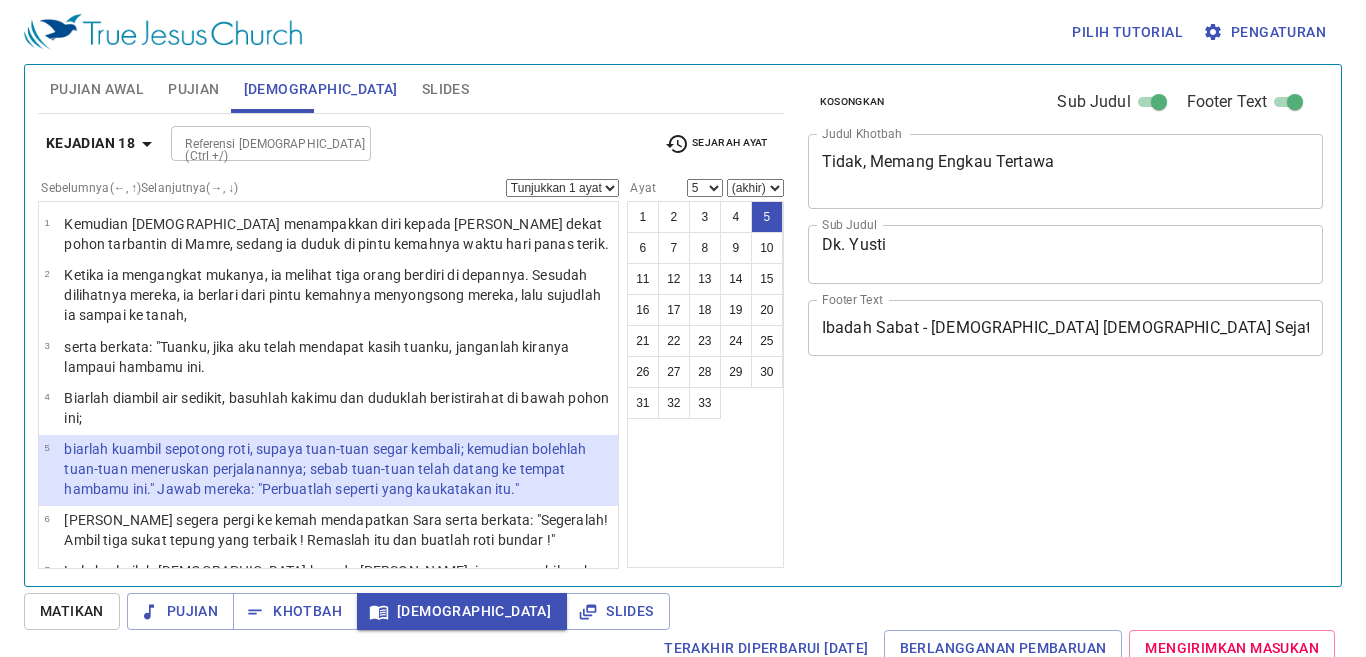 select on "5" 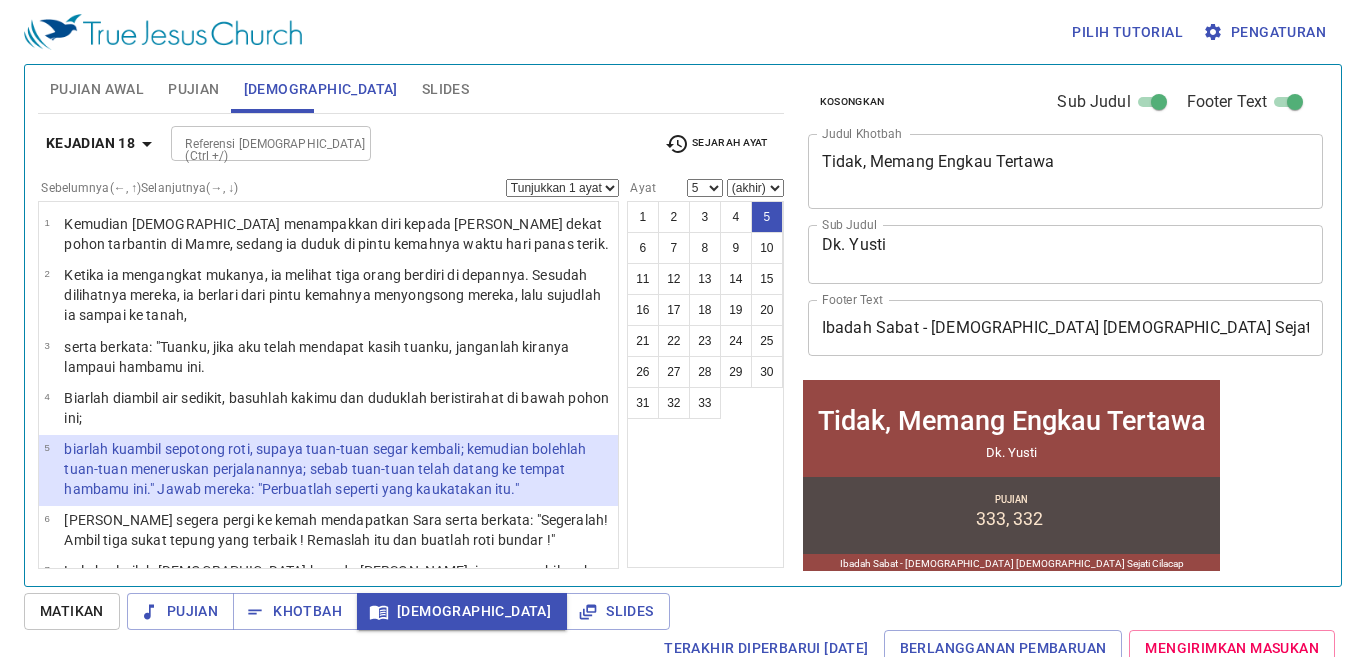 scroll, scrollTop: 160, scrollLeft: 0, axis: vertical 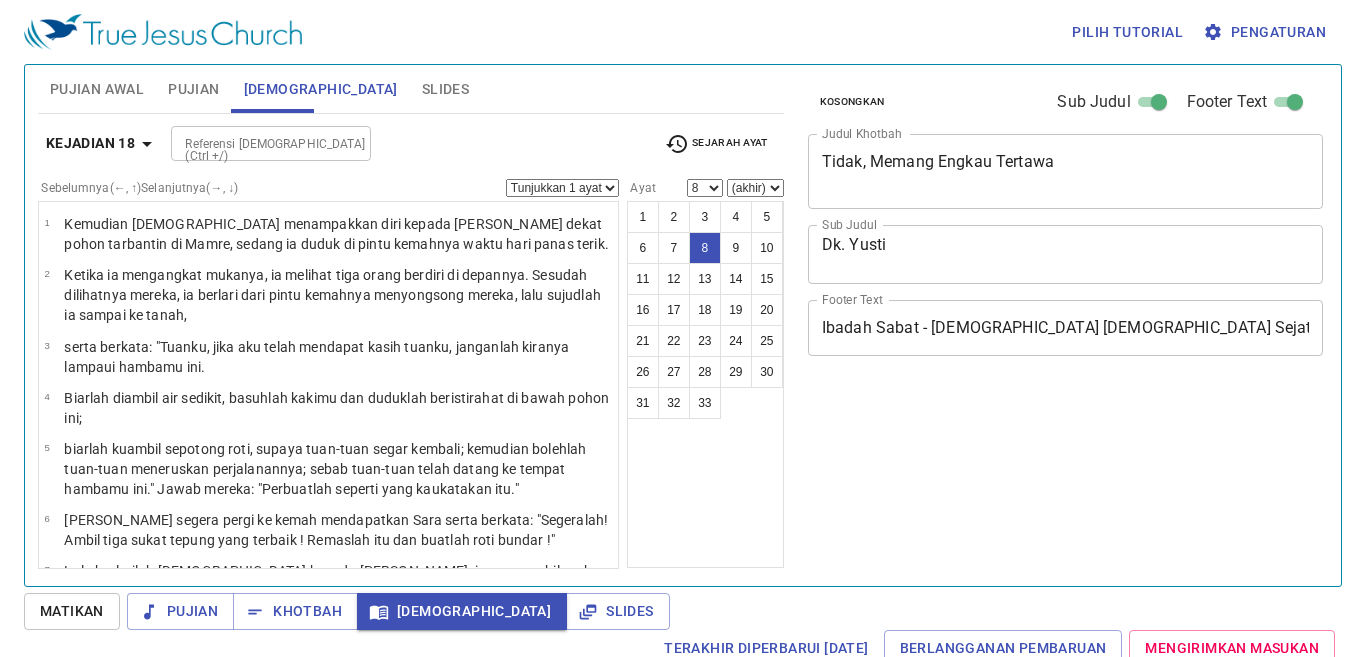 select on "8" 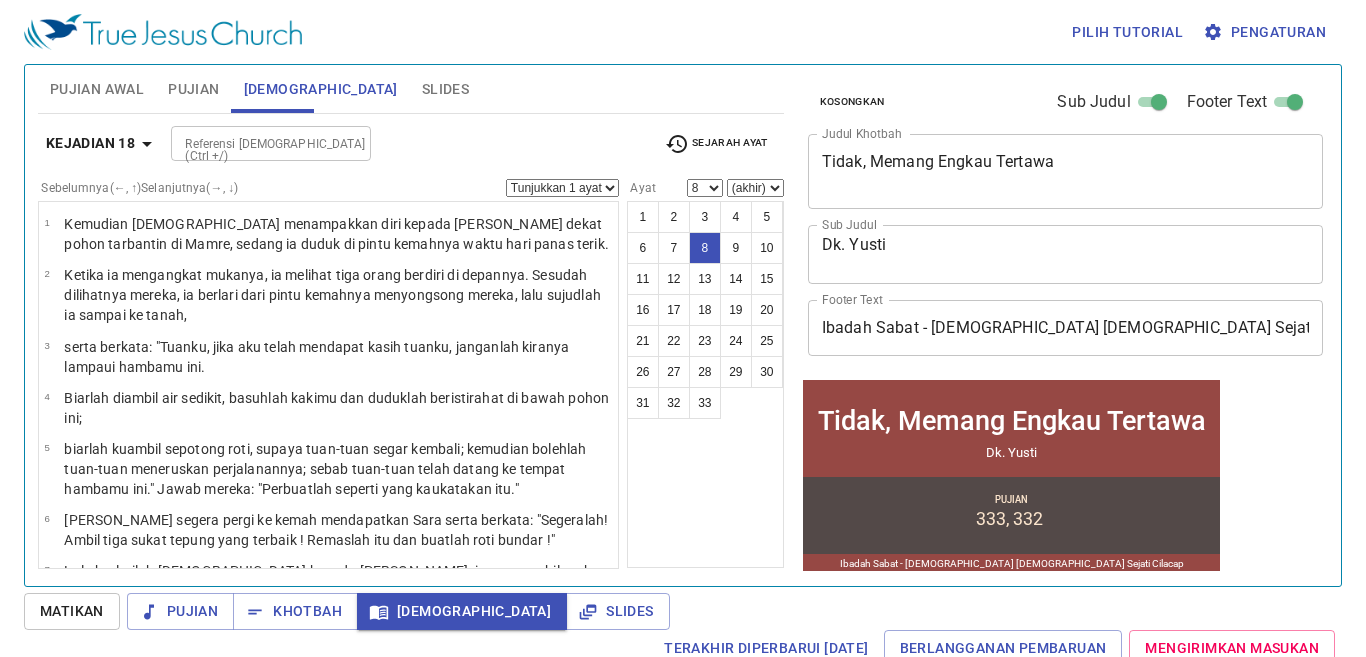 scroll, scrollTop: 280, scrollLeft: 0, axis: vertical 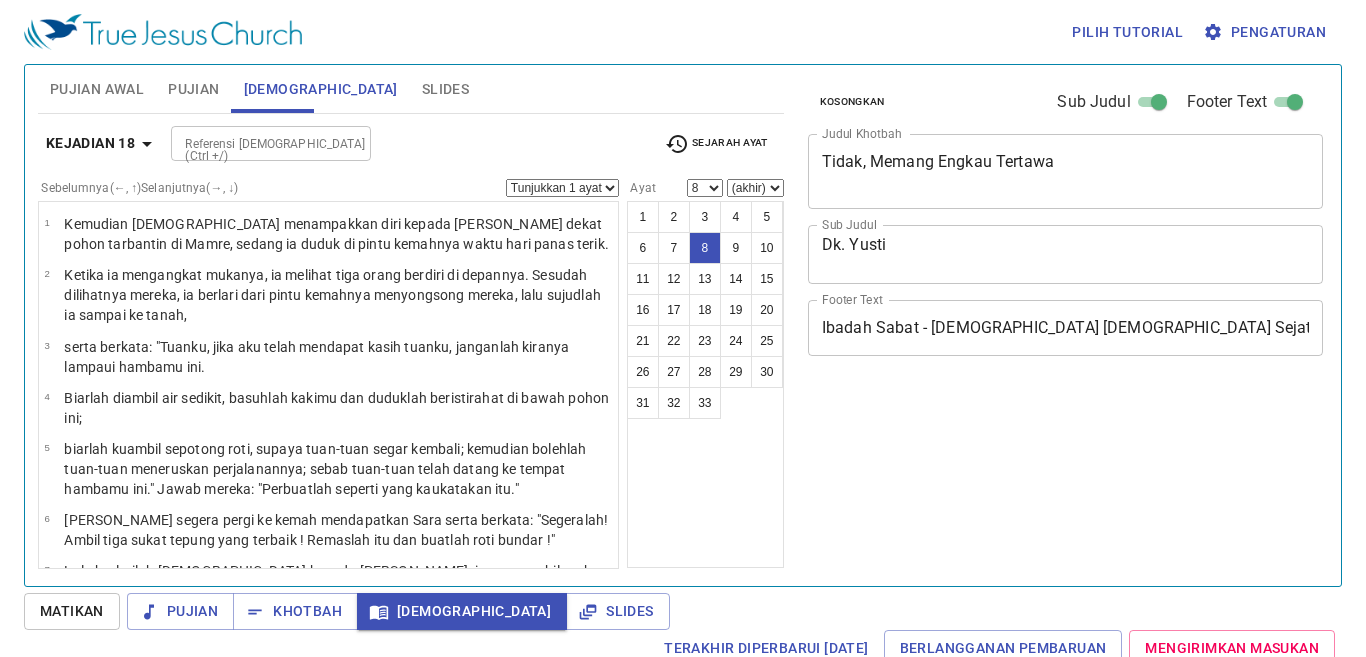 select on "8" 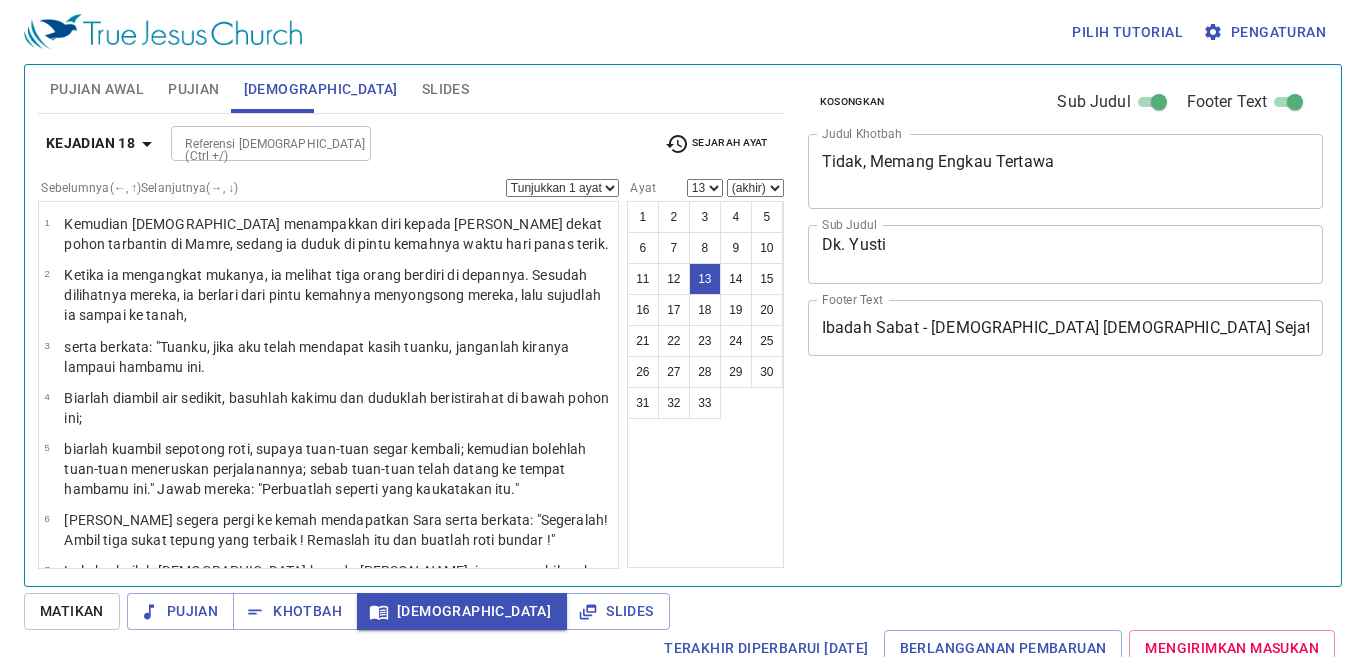 select on "13" 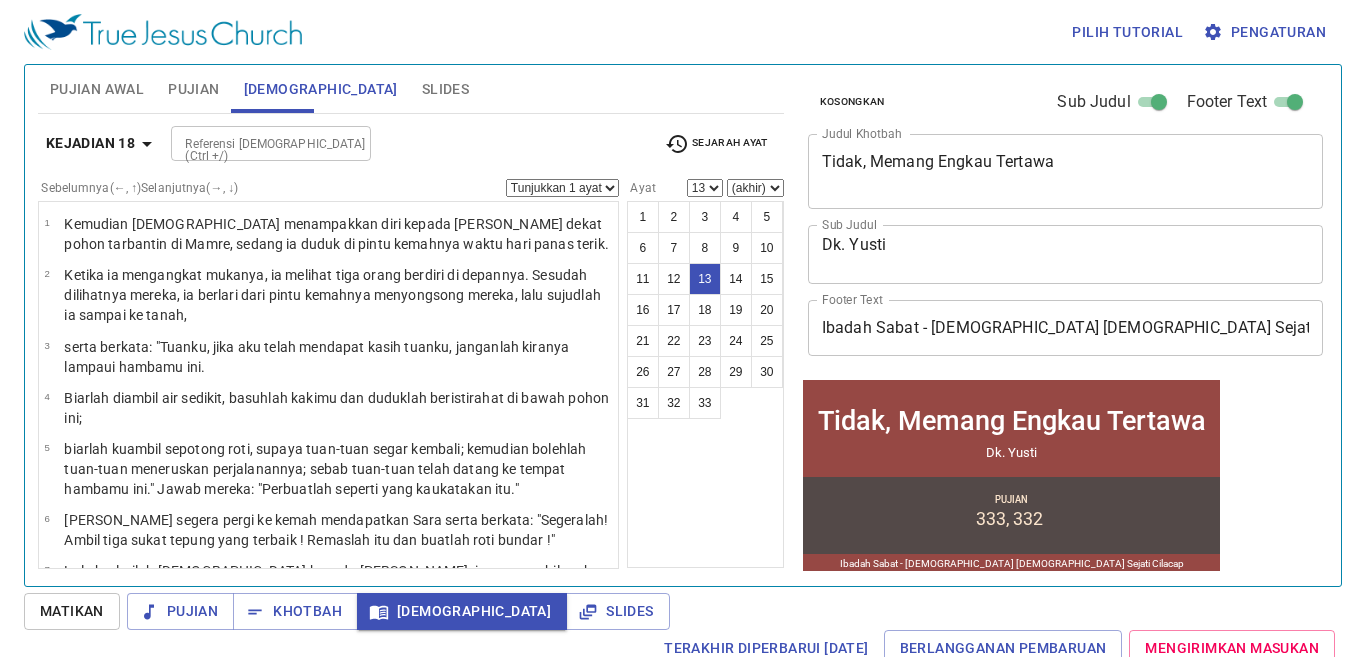 scroll, scrollTop: 480, scrollLeft: 0, axis: vertical 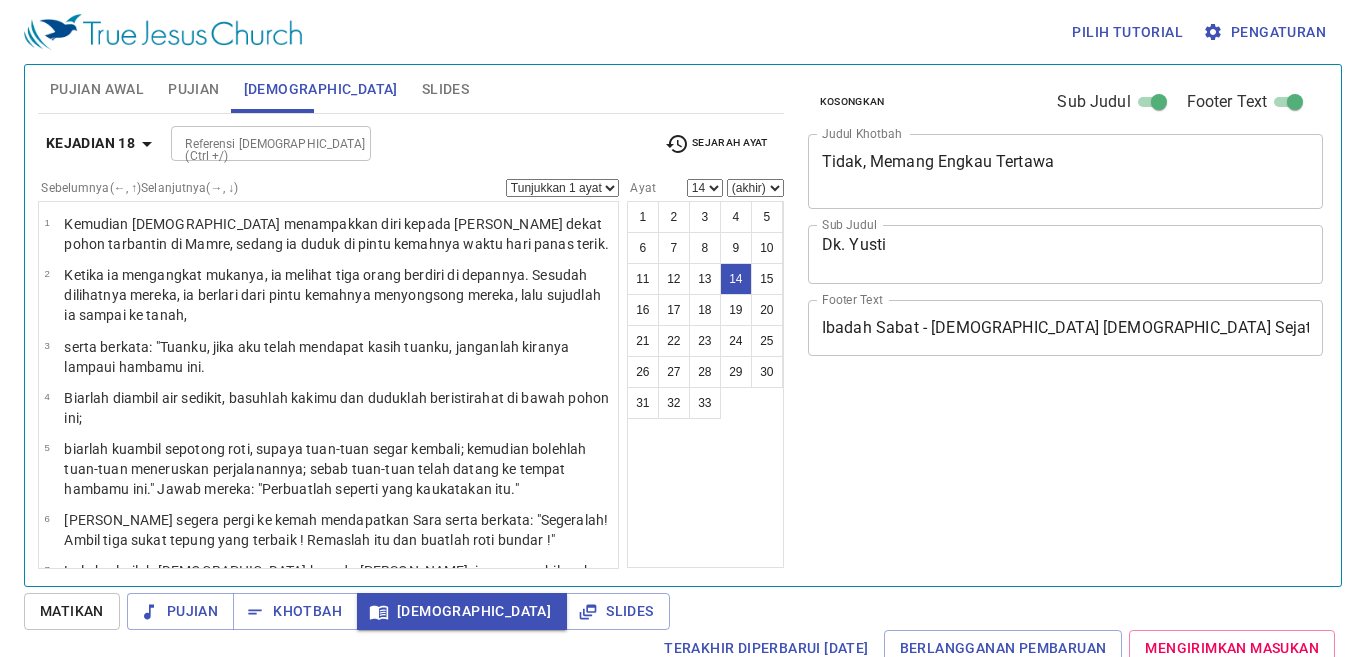 select on "14" 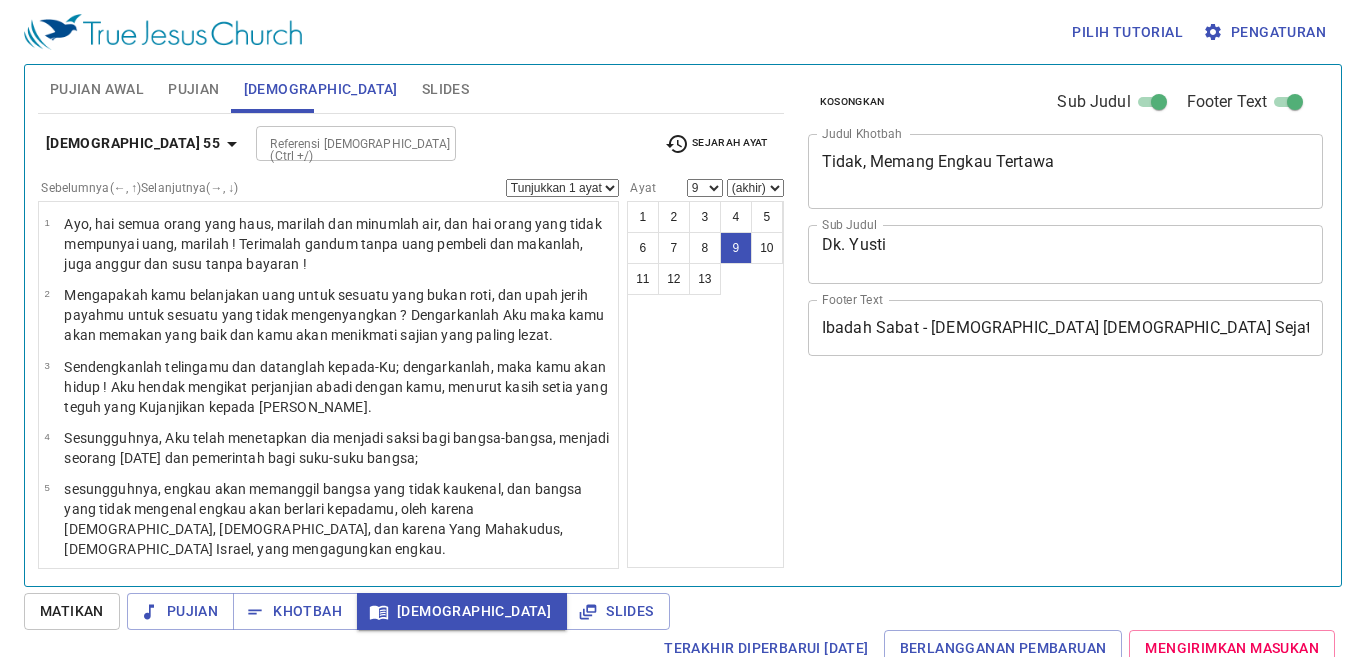 select on "9" 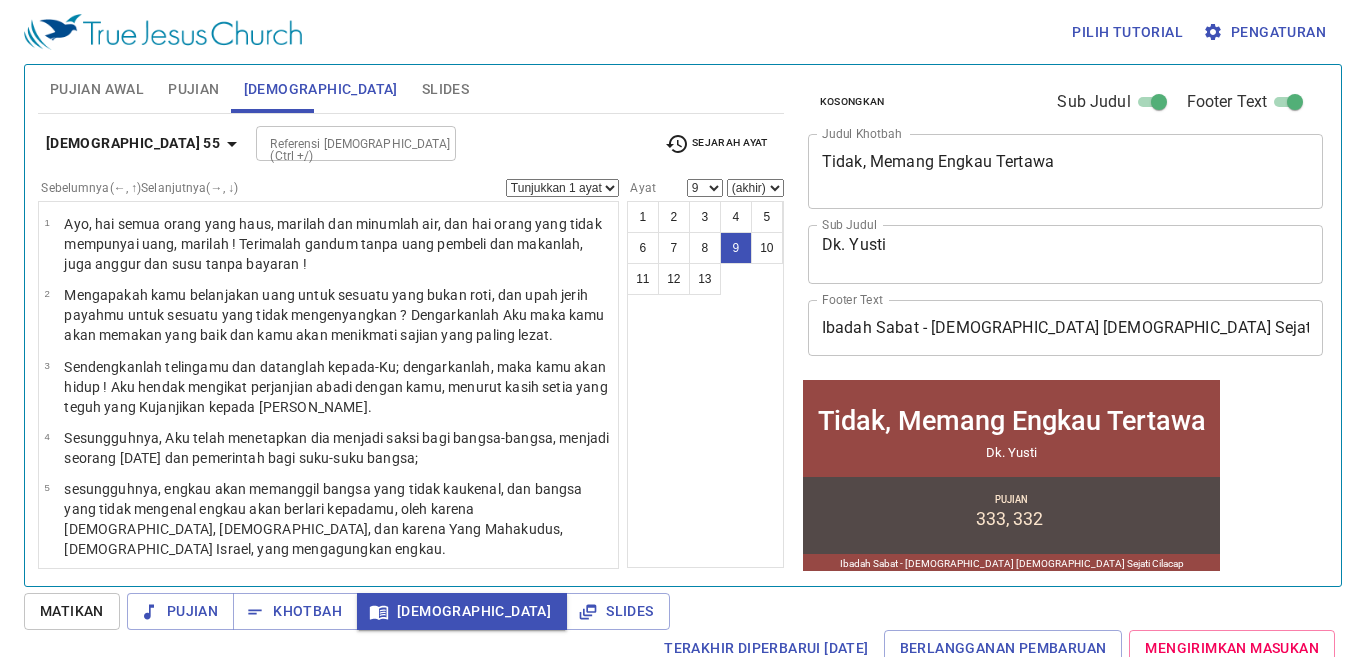 scroll, scrollTop: 420, scrollLeft: 0, axis: vertical 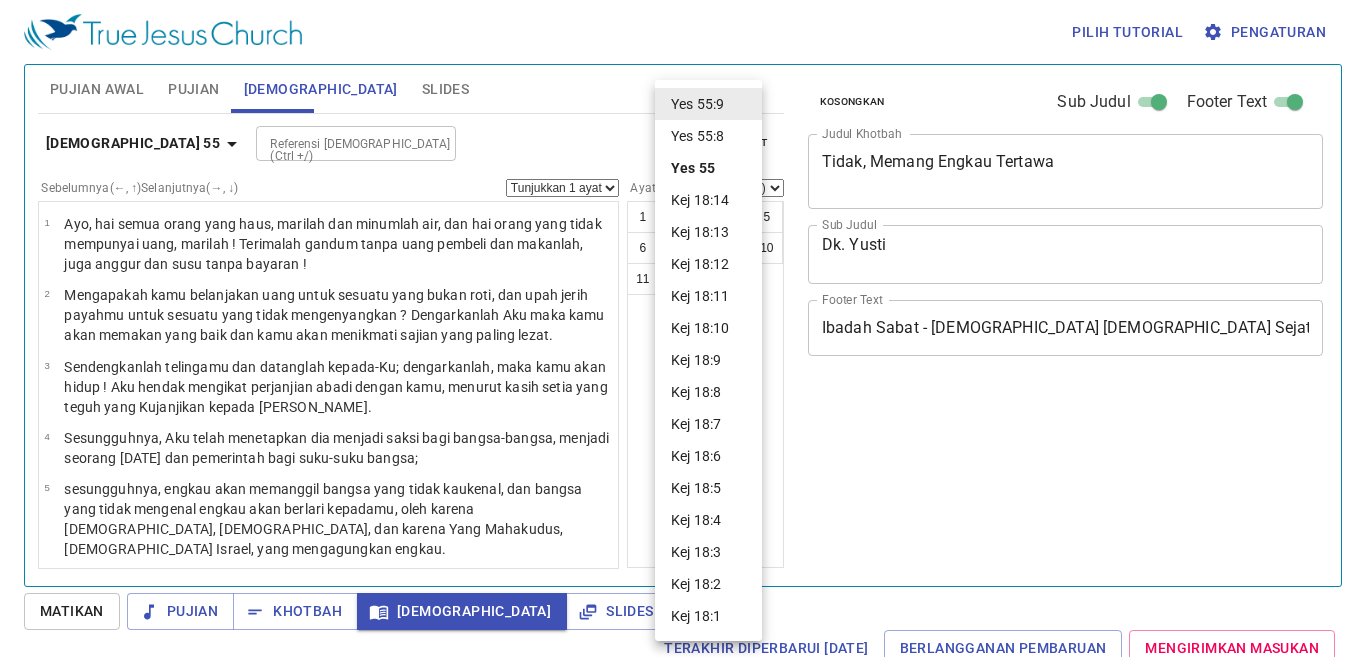 select on "9" 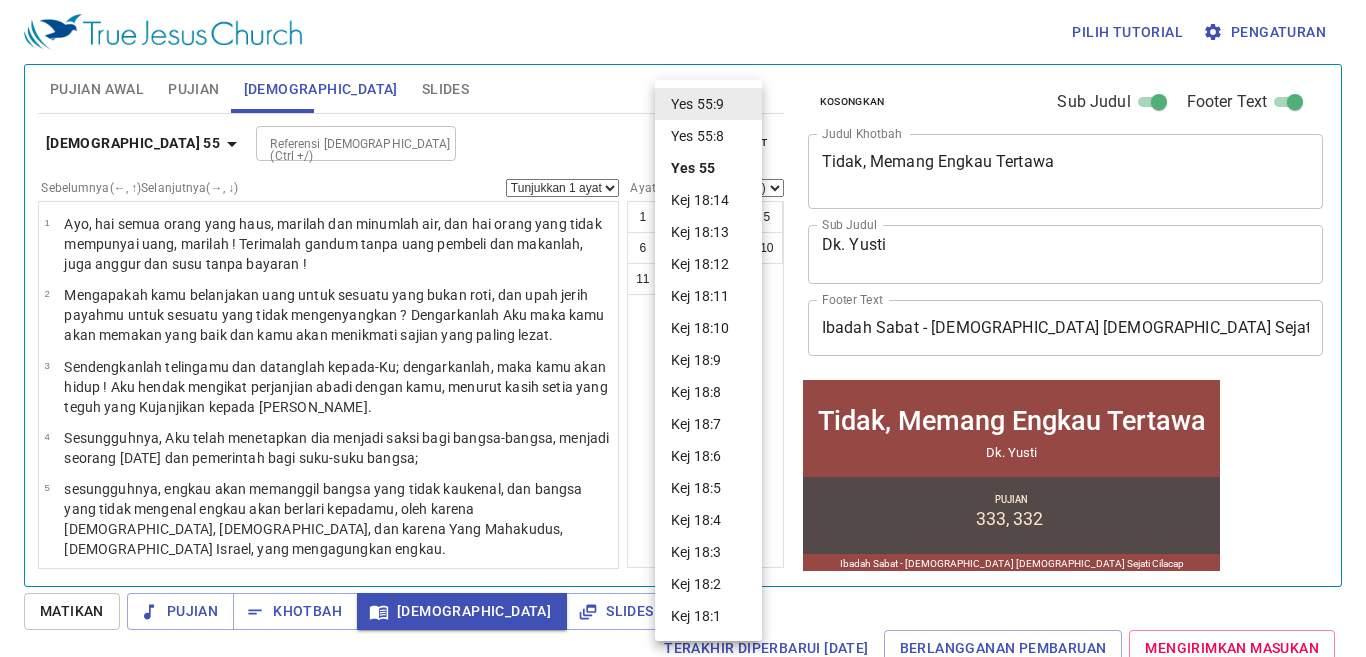 scroll, scrollTop: 420, scrollLeft: 0, axis: vertical 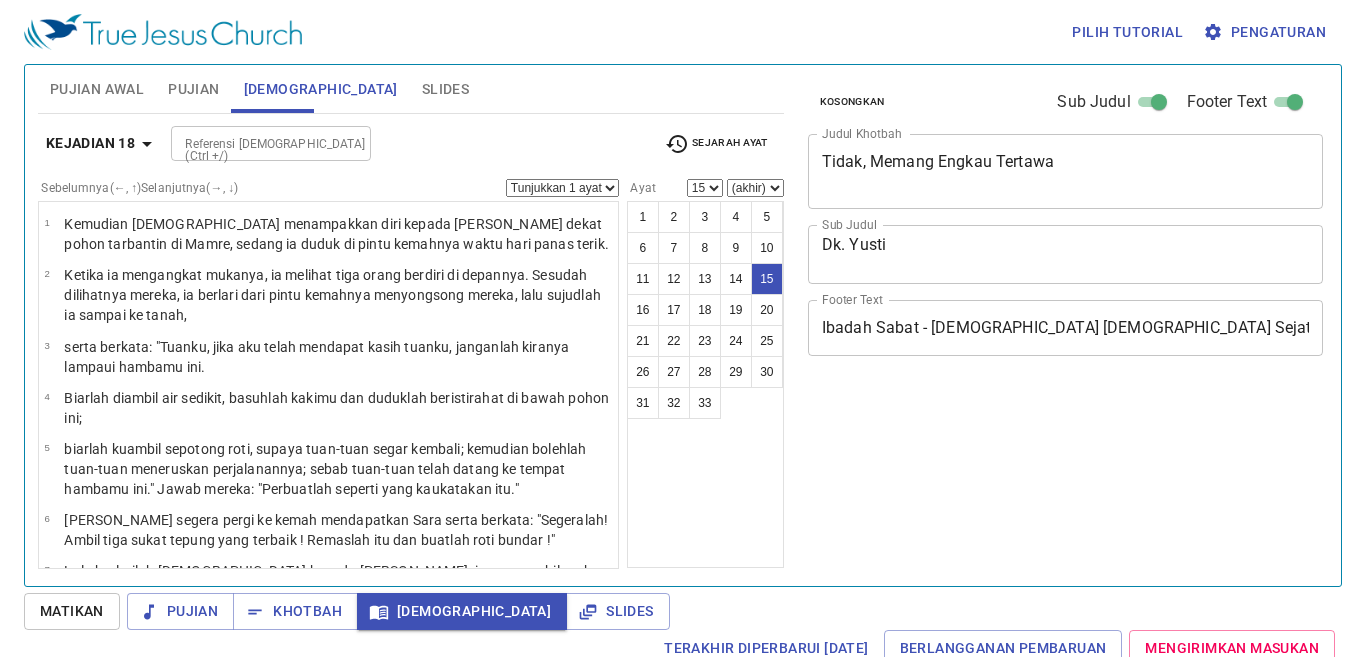 select on "15" 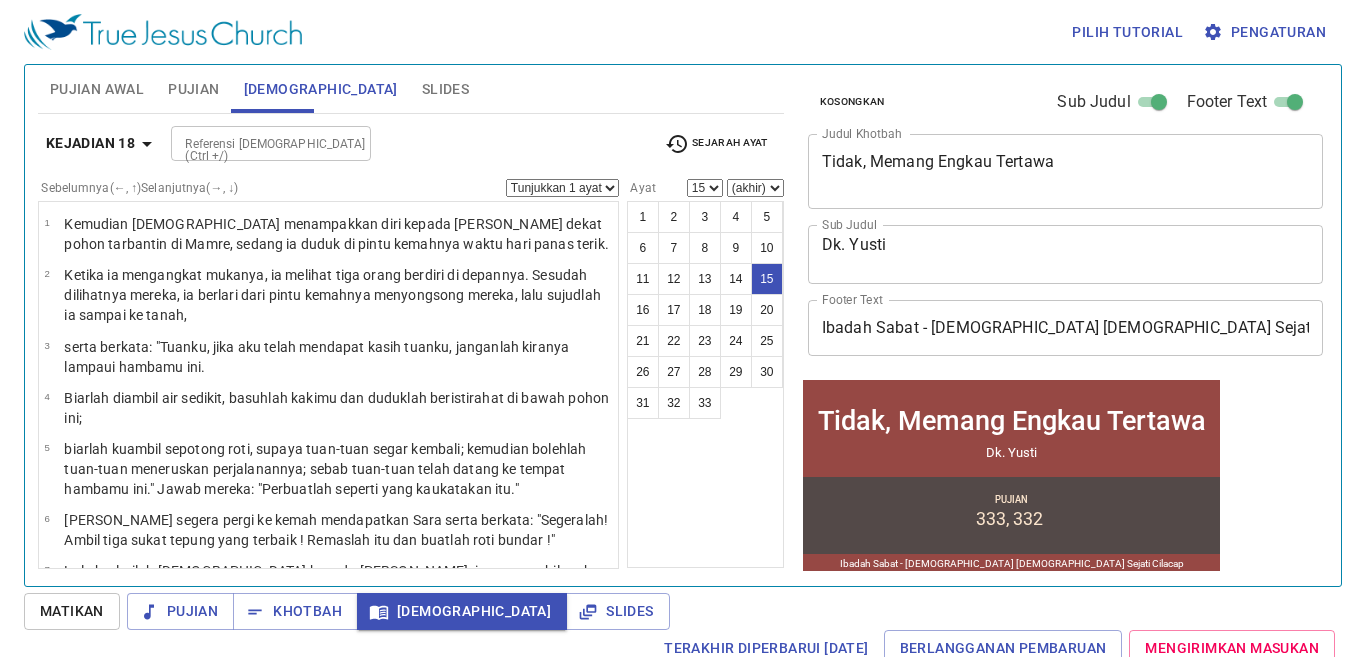 scroll, scrollTop: 668, scrollLeft: 0, axis: vertical 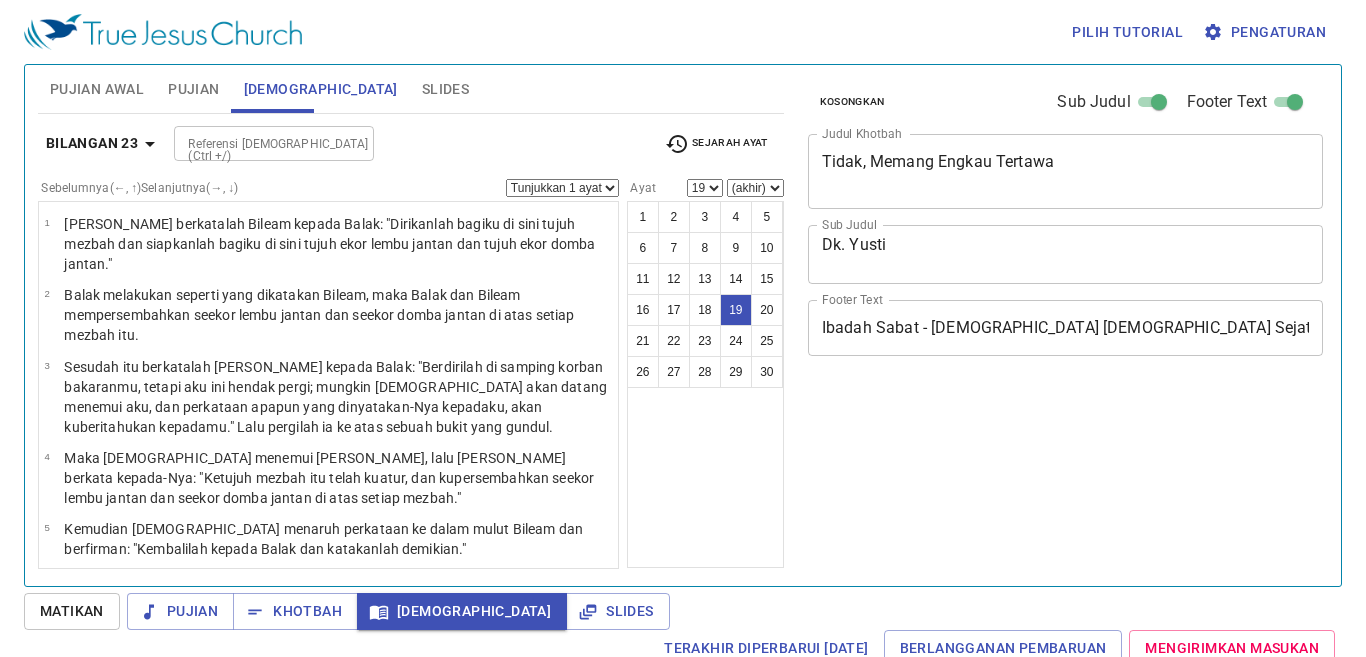 select on "19" 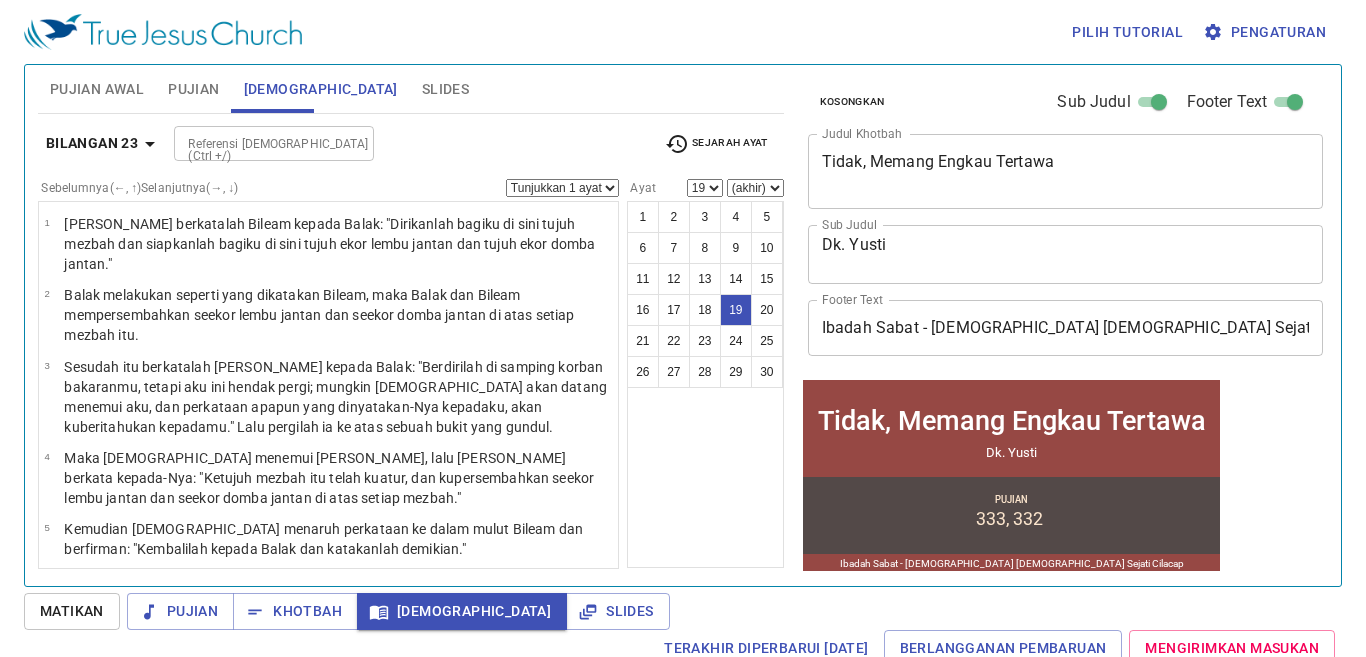 scroll, scrollTop: 1022, scrollLeft: 0, axis: vertical 